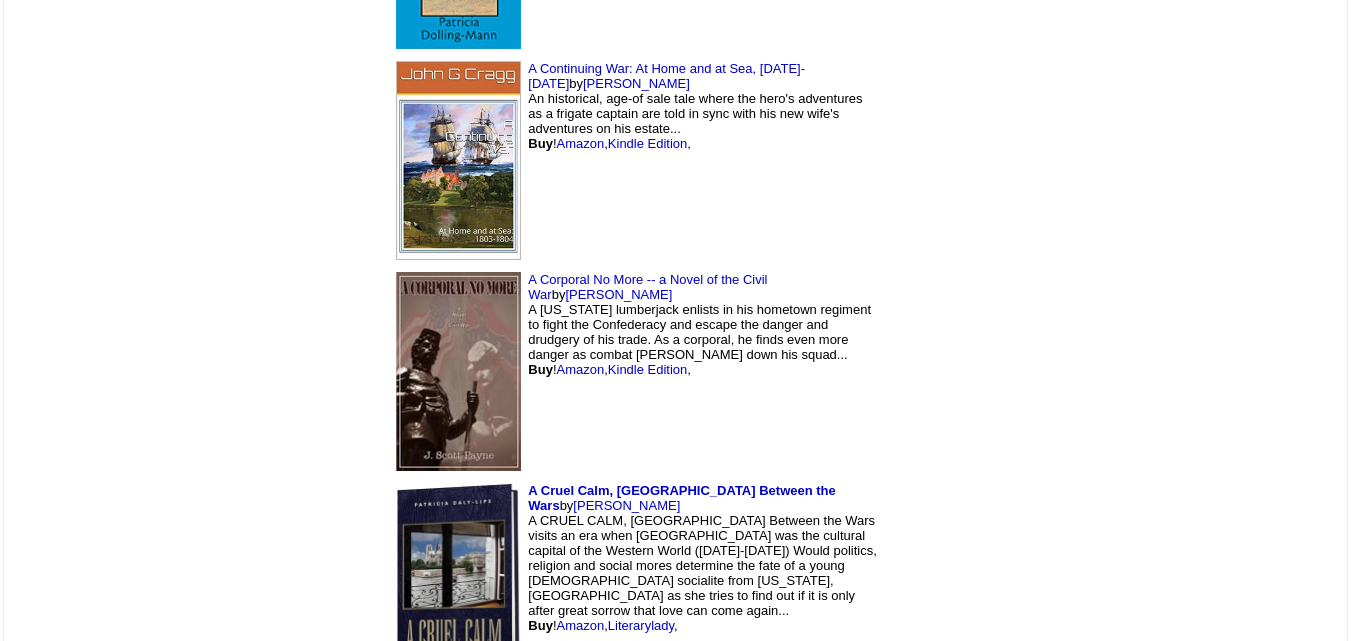 scroll, scrollTop: 4470, scrollLeft: 0, axis: vertical 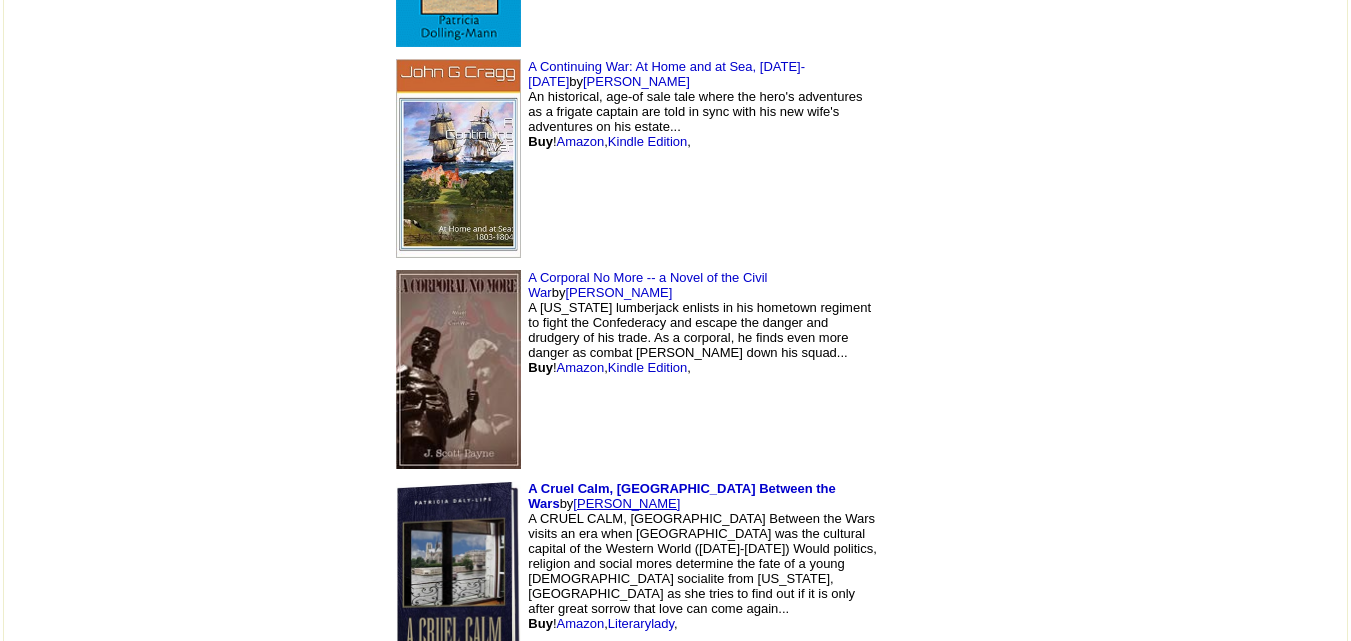 click on "Patricia Daly-Lipe" at bounding box center [626, 503] 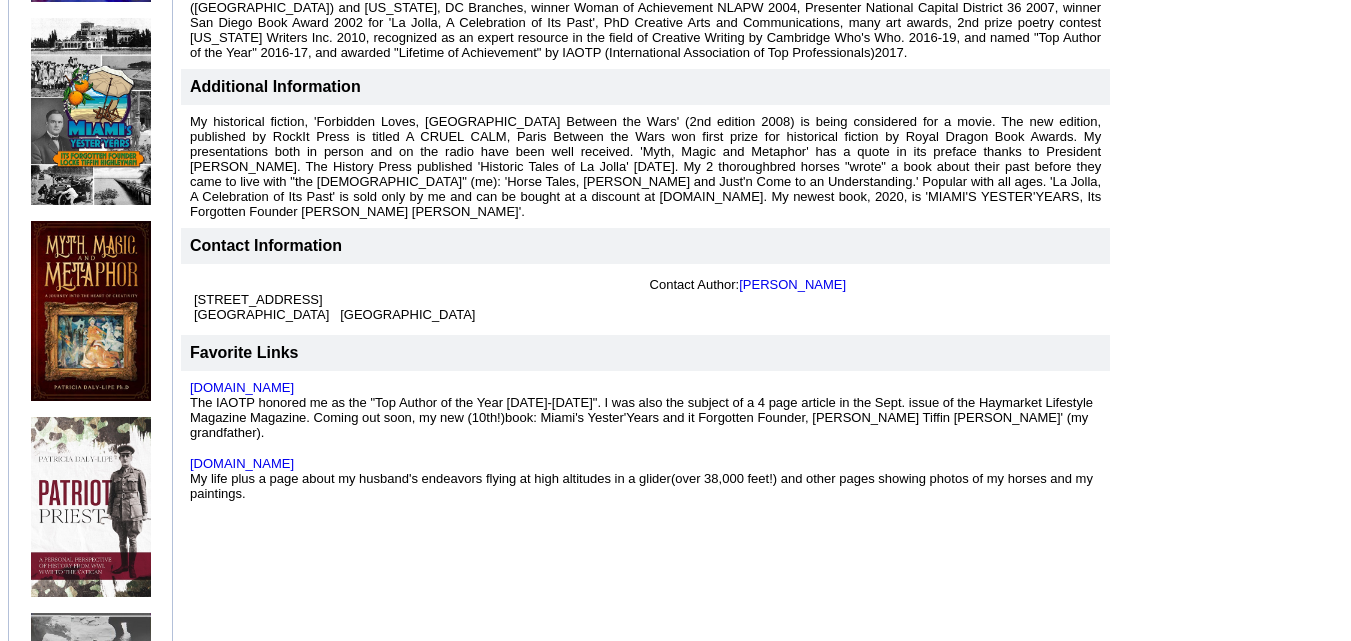 scroll, scrollTop: 1109, scrollLeft: 0, axis: vertical 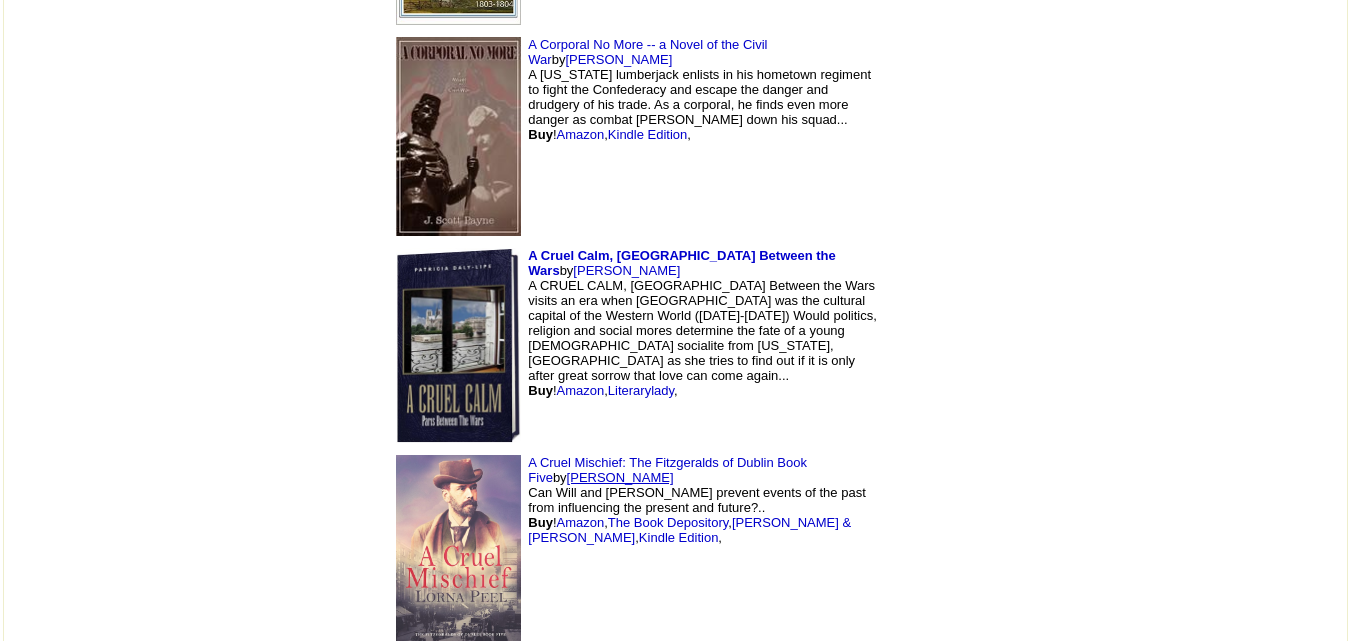 click on "Lorna Peel" at bounding box center [620, 477] 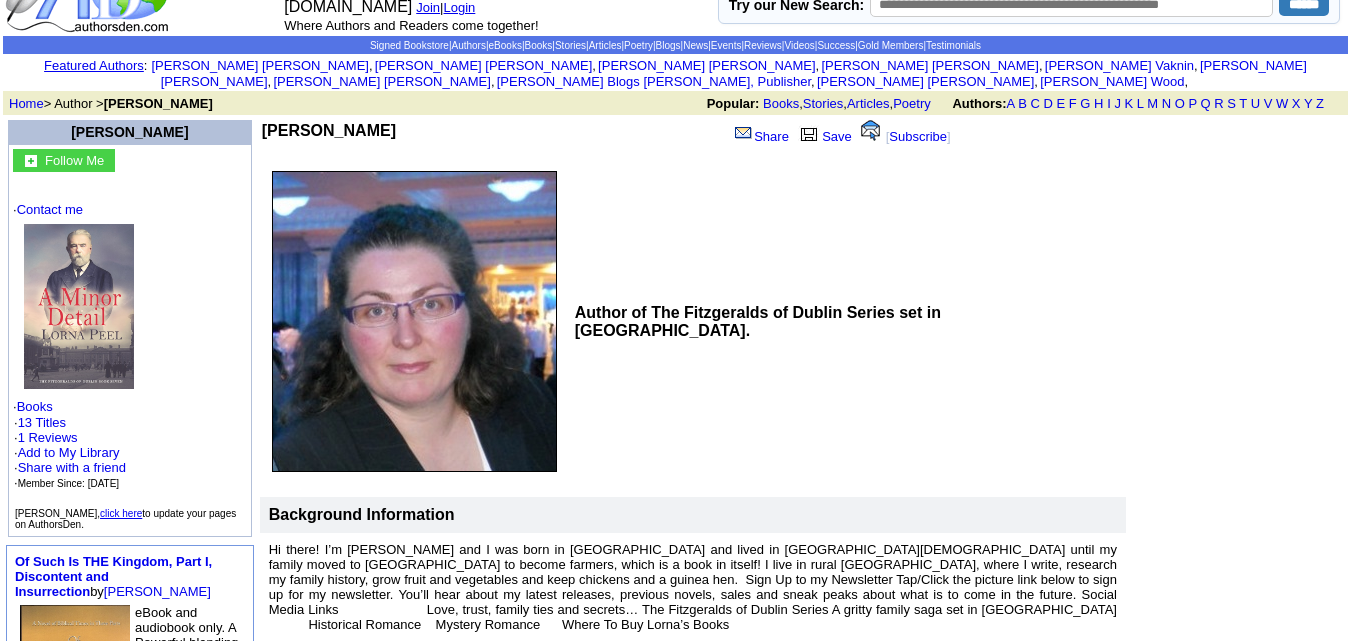 scroll, scrollTop: 0, scrollLeft: 0, axis: both 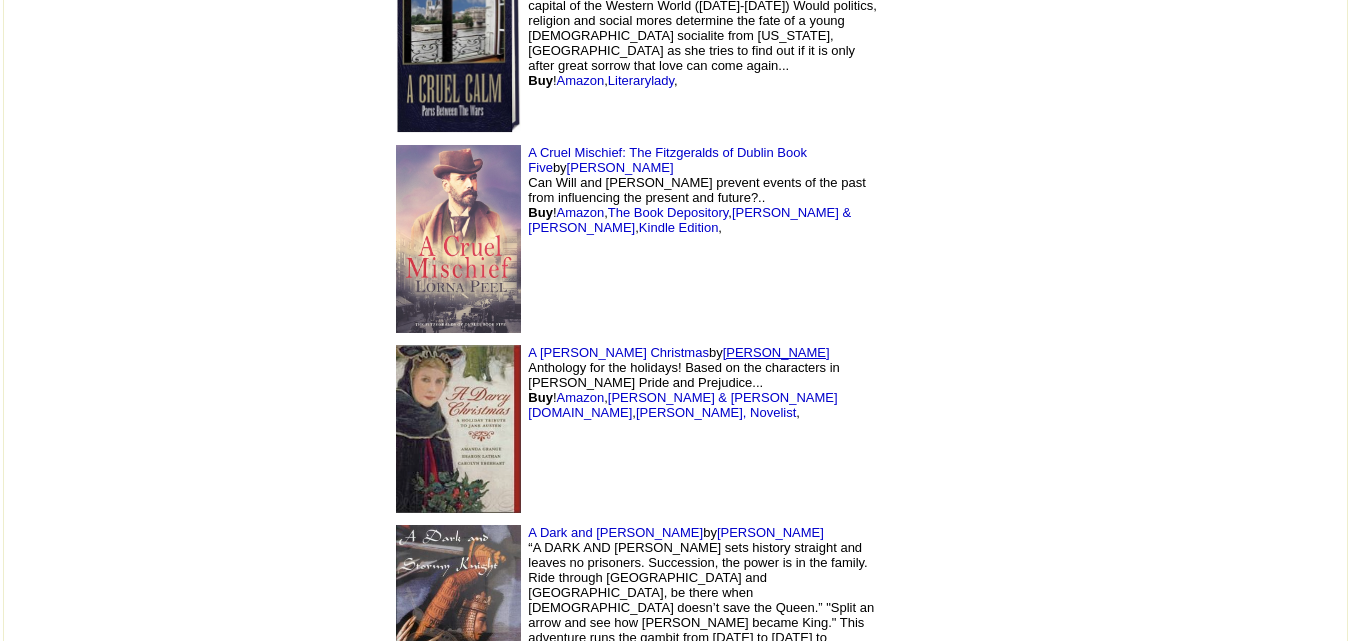 click on "Sharon Lathan" at bounding box center (776, 352) 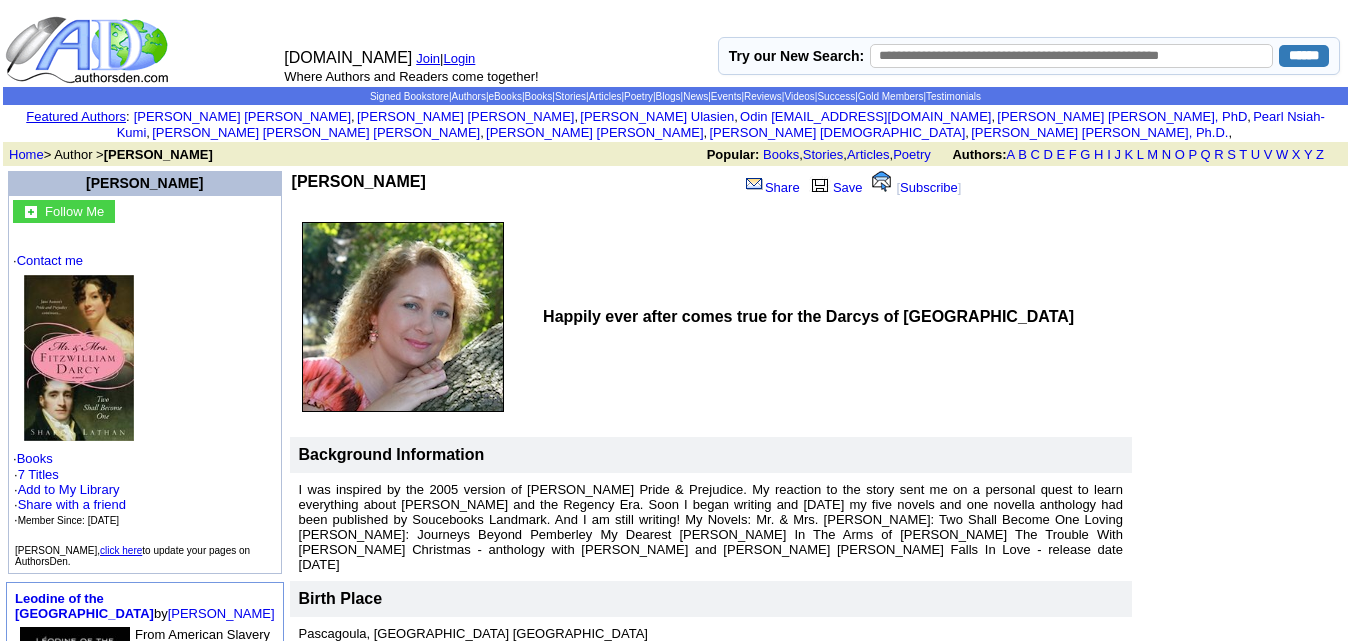 scroll, scrollTop: 3, scrollLeft: 0, axis: vertical 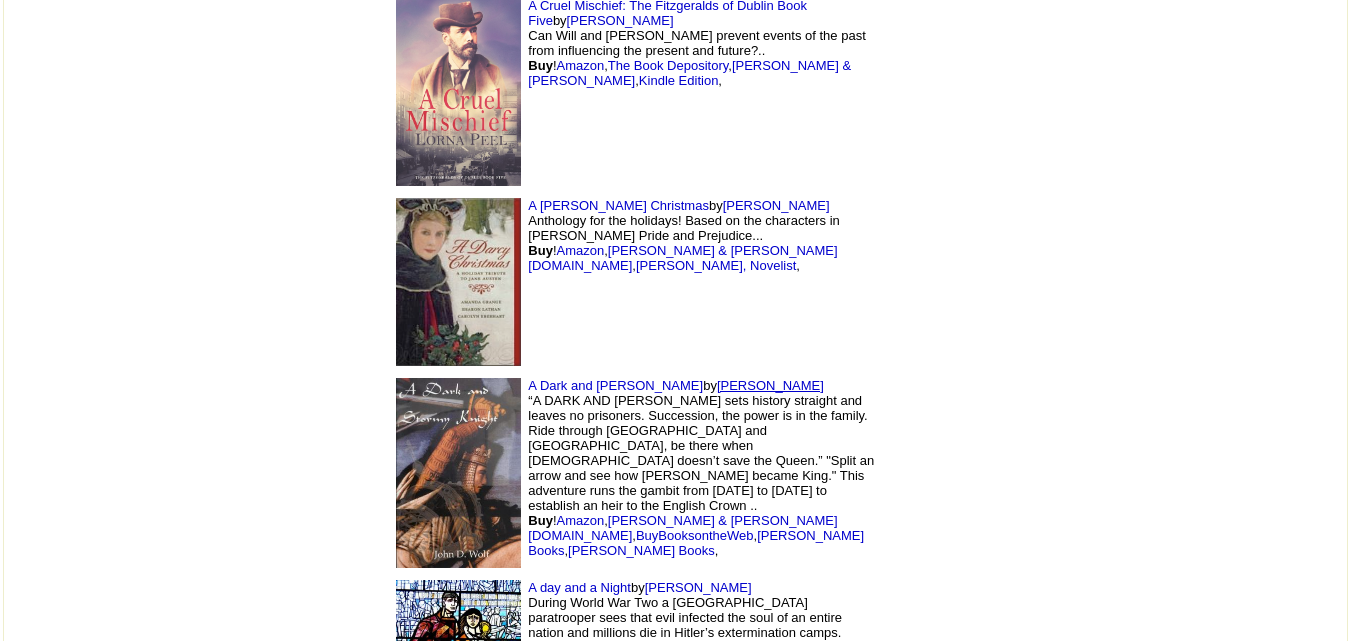 click on "[PERSON_NAME]" at bounding box center [770, 385] 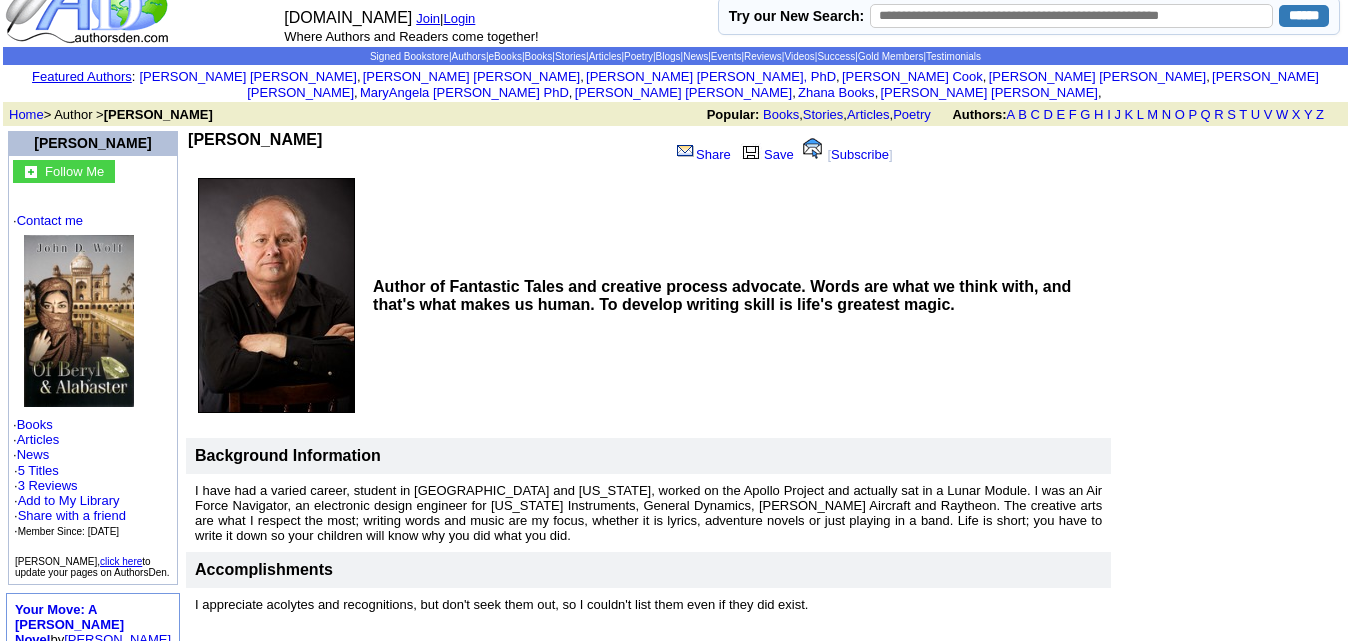 scroll, scrollTop: 0, scrollLeft: 0, axis: both 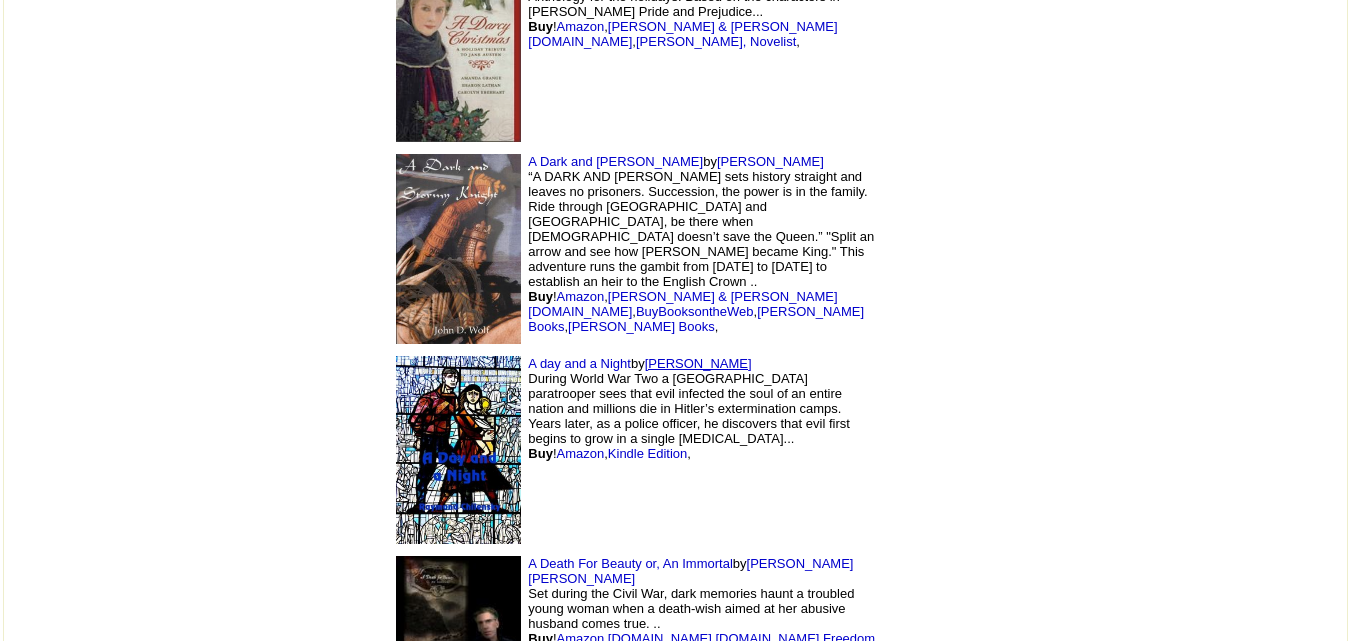 click on "Raymond Chilensky" at bounding box center [698, 363] 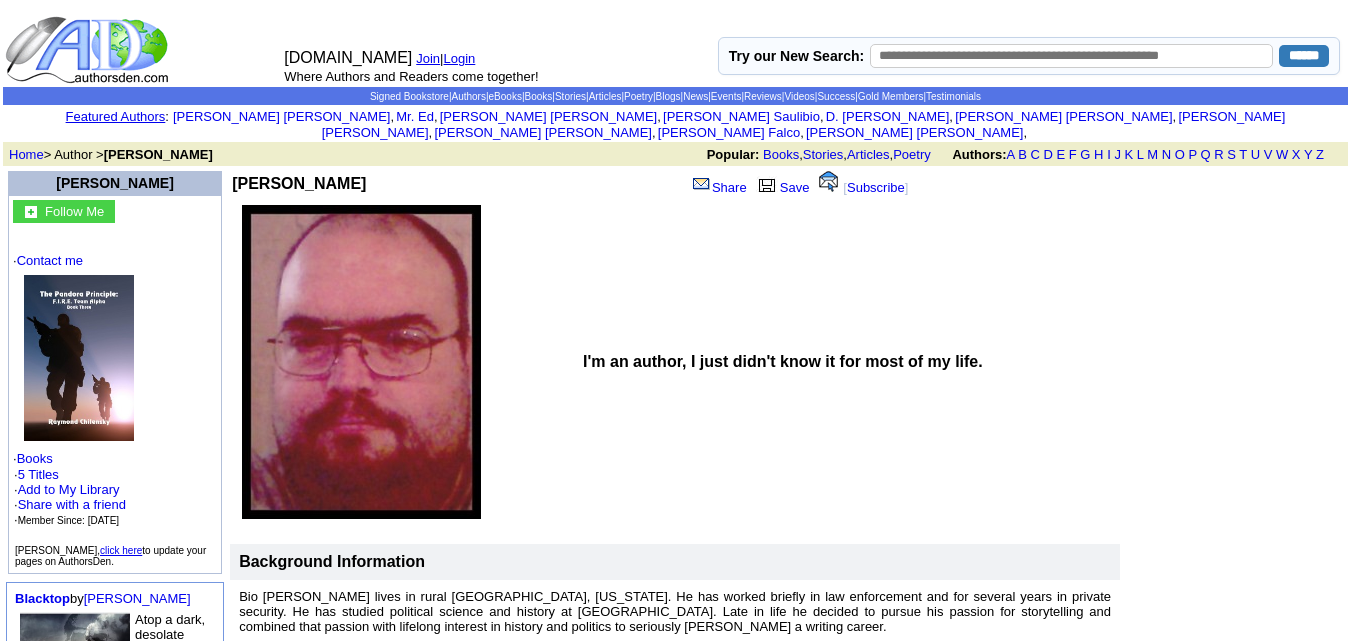 scroll, scrollTop: 0, scrollLeft: 0, axis: both 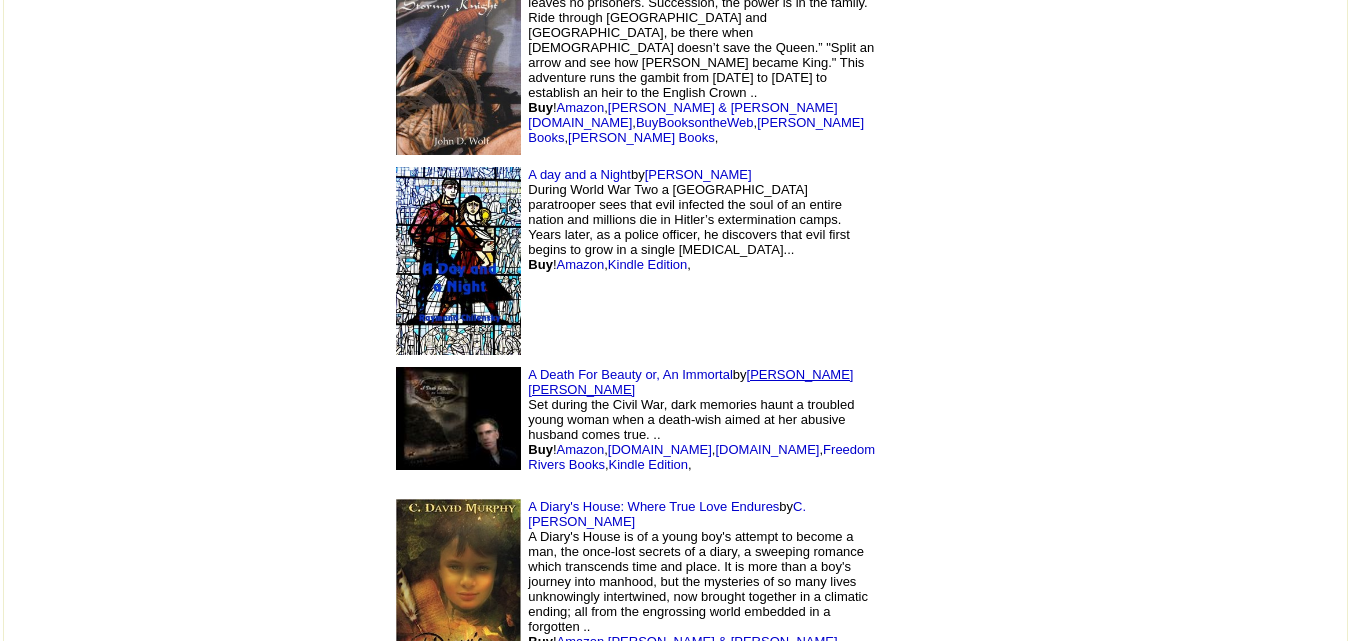 click on "Alberto Rios Arias" at bounding box center (690, 382) 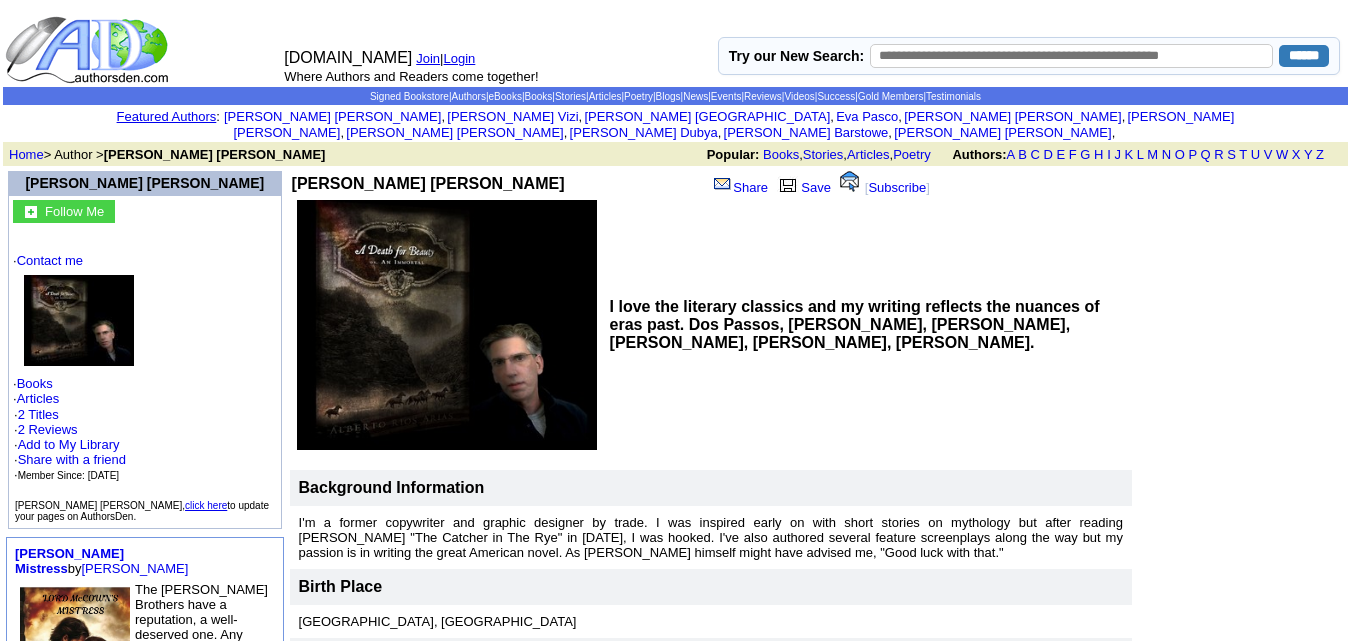 scroll, scrollTop: 0, scrollLeft: 0, axis: both 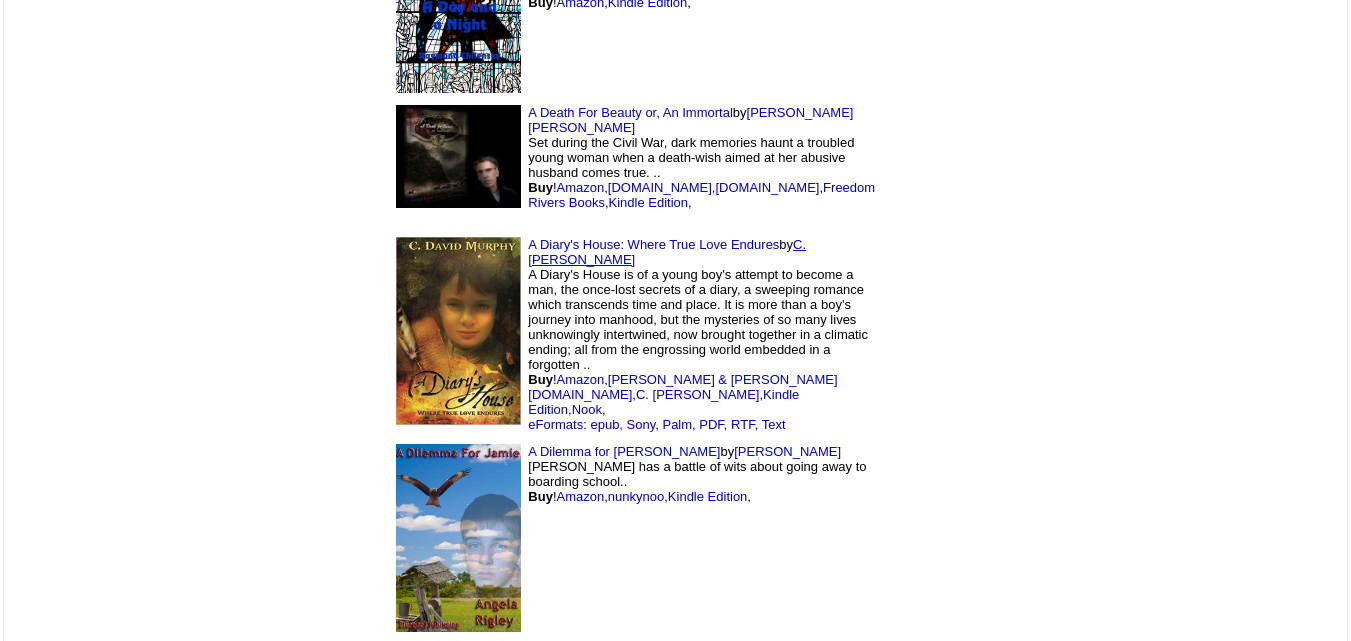 click on "C. [PERSON_NAME]" at bounding box center (667, 252) 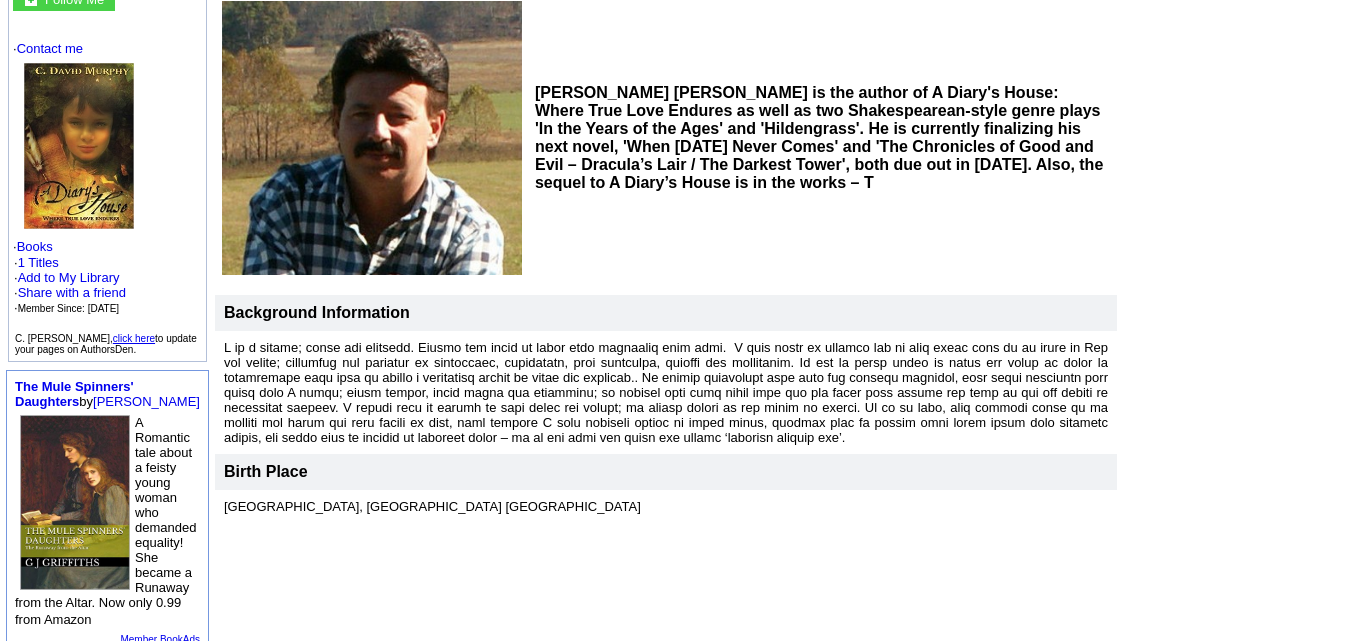 scroll, scrollTop: 0, scrollLeft: 0, axis: both 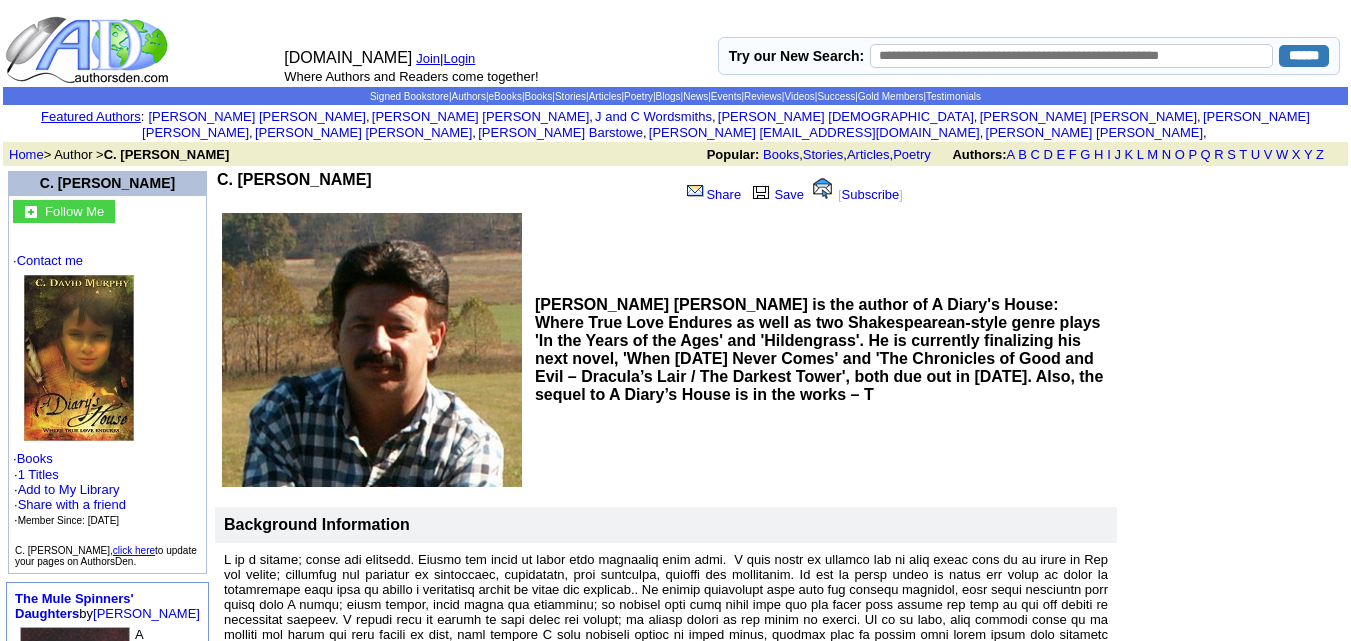 click at bounding box center [1233, 452] 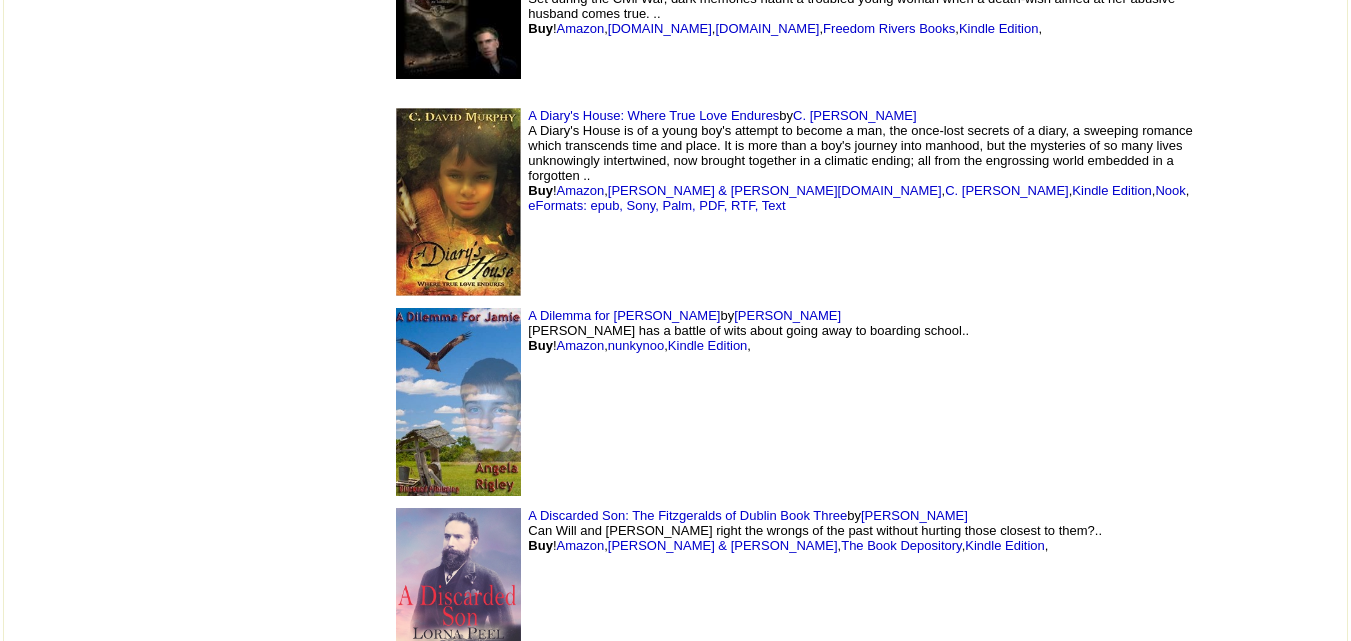 scroll, scrollTop: 5835, scrollLeft: 0, axis: vertical 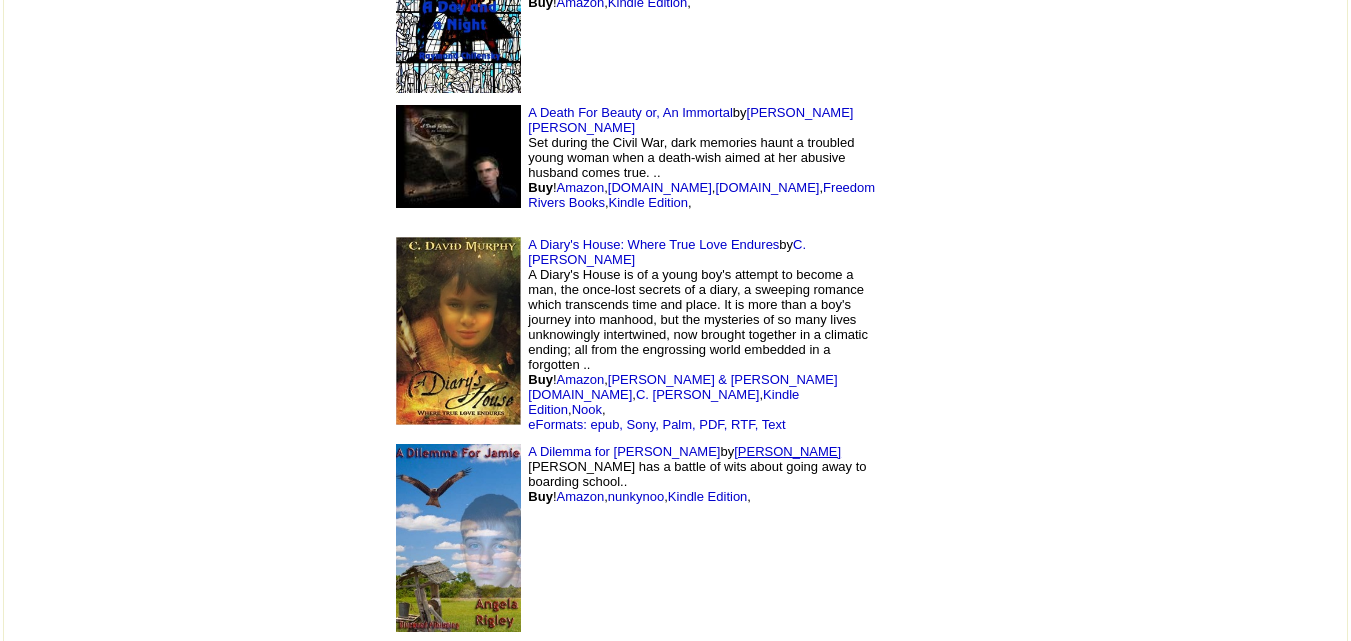 click on "[PERSON_NAME]" at bounding box center [787, 451] 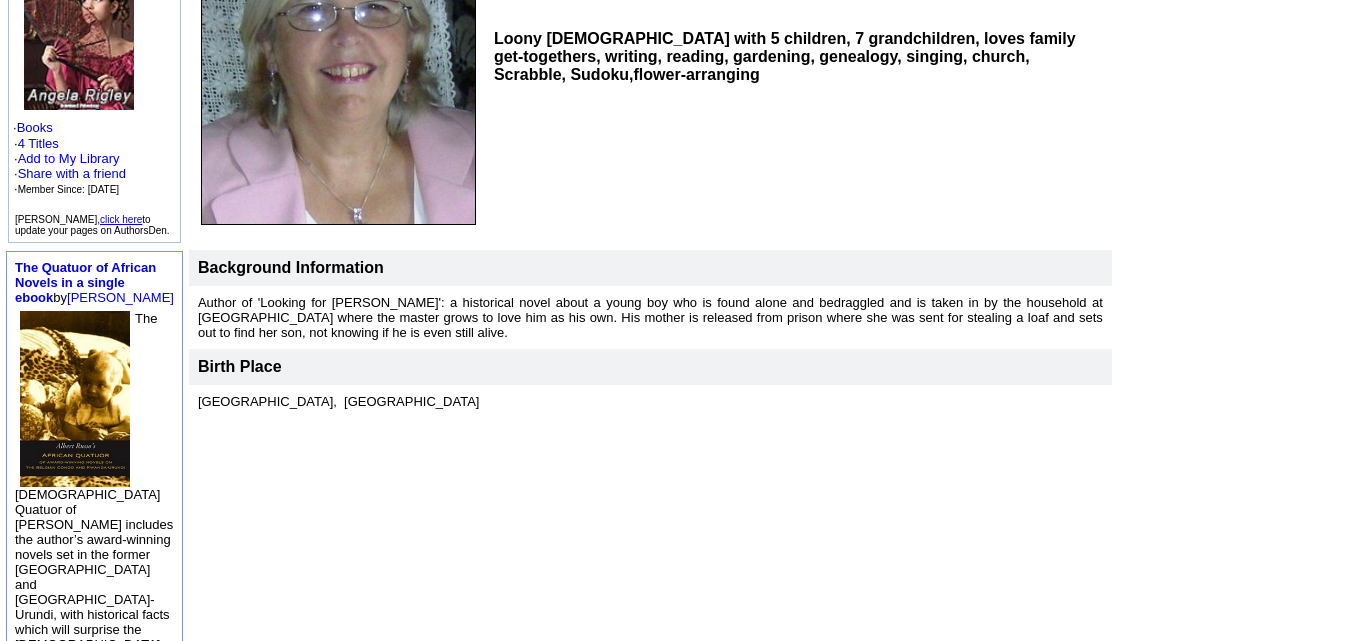 scroll, scrollTop: 340, scrollLeft: 0, axis: vertical 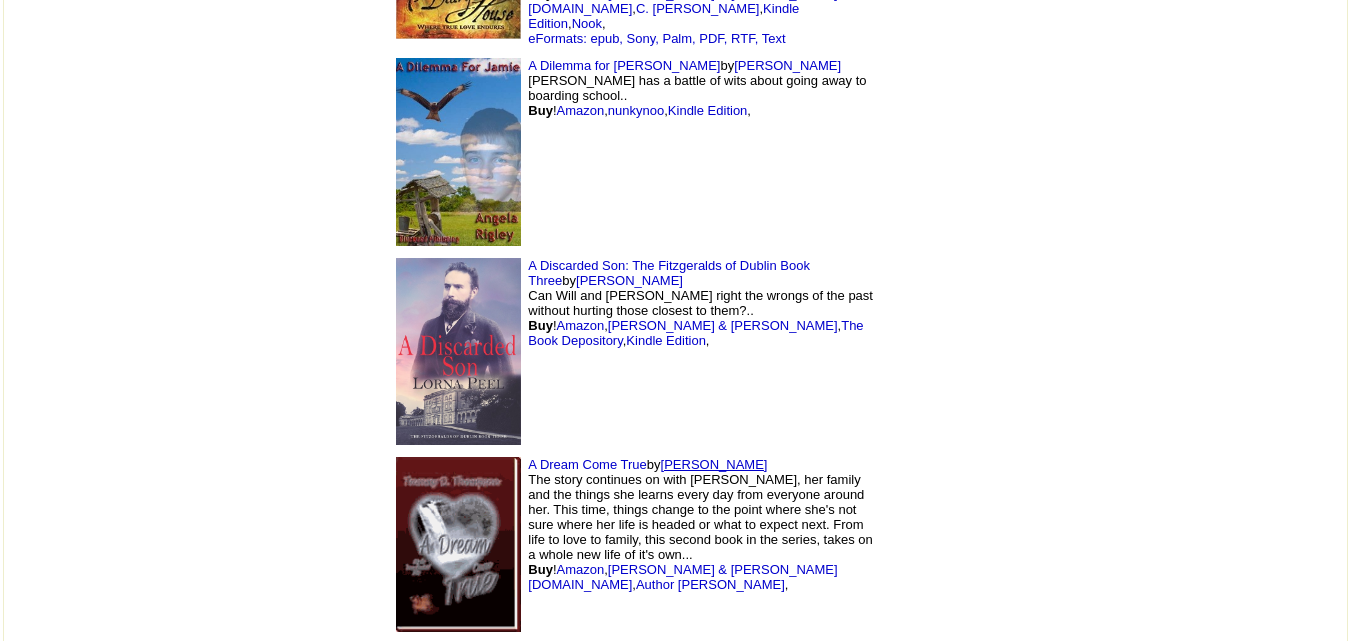 click on "[PERSON_NAME]" at bounding box center [714, 464] 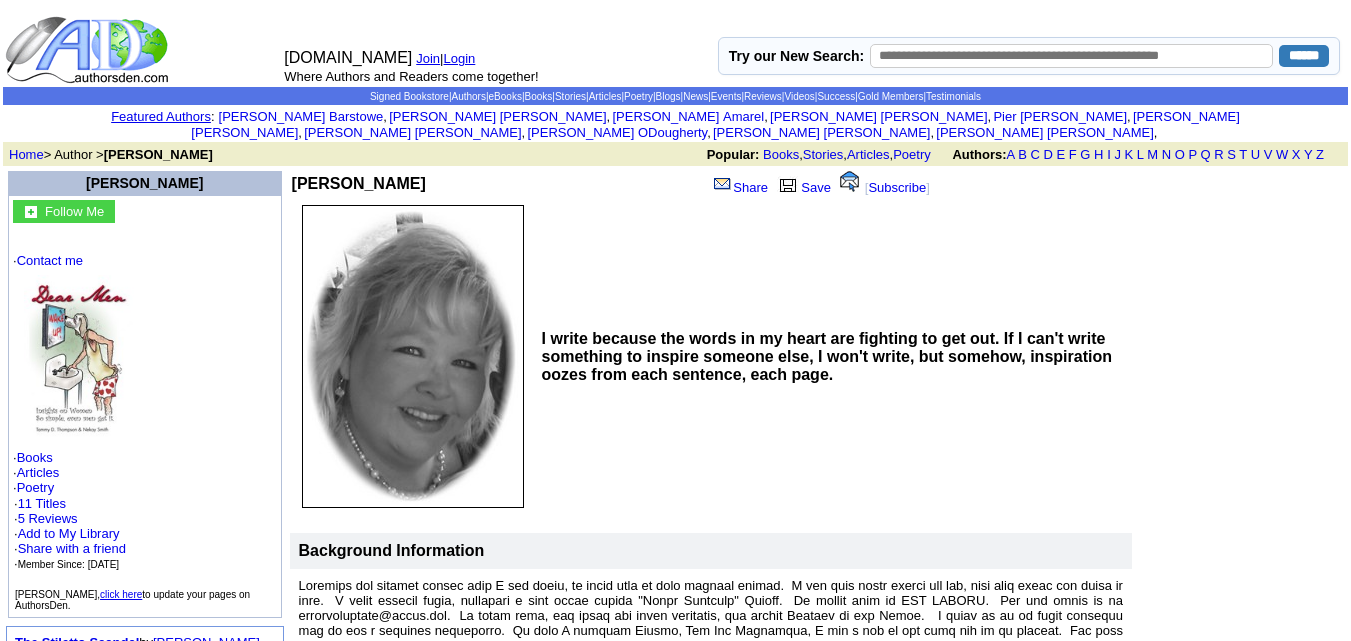 scroll, scrollTop: 0, scrollLeft: 0, axis: both 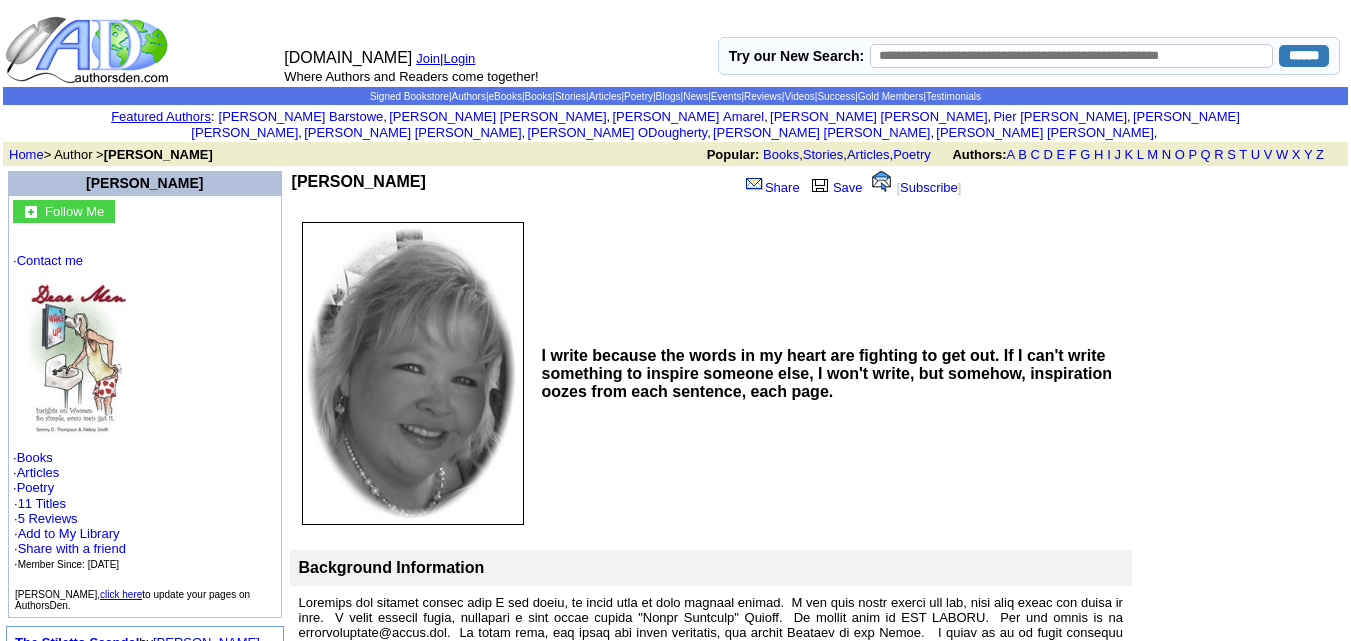 click at bounding box center [1240, 659] 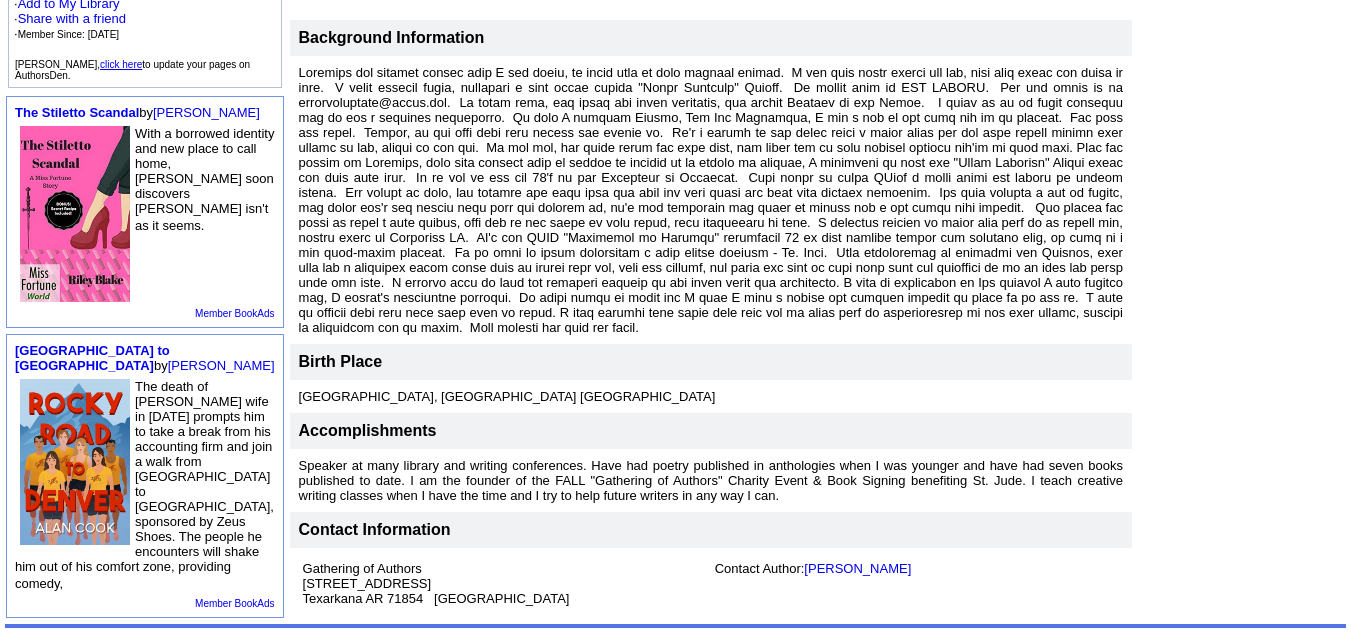 scroll, scrollTop: 531, scrollLeft: 0, axis: vertical 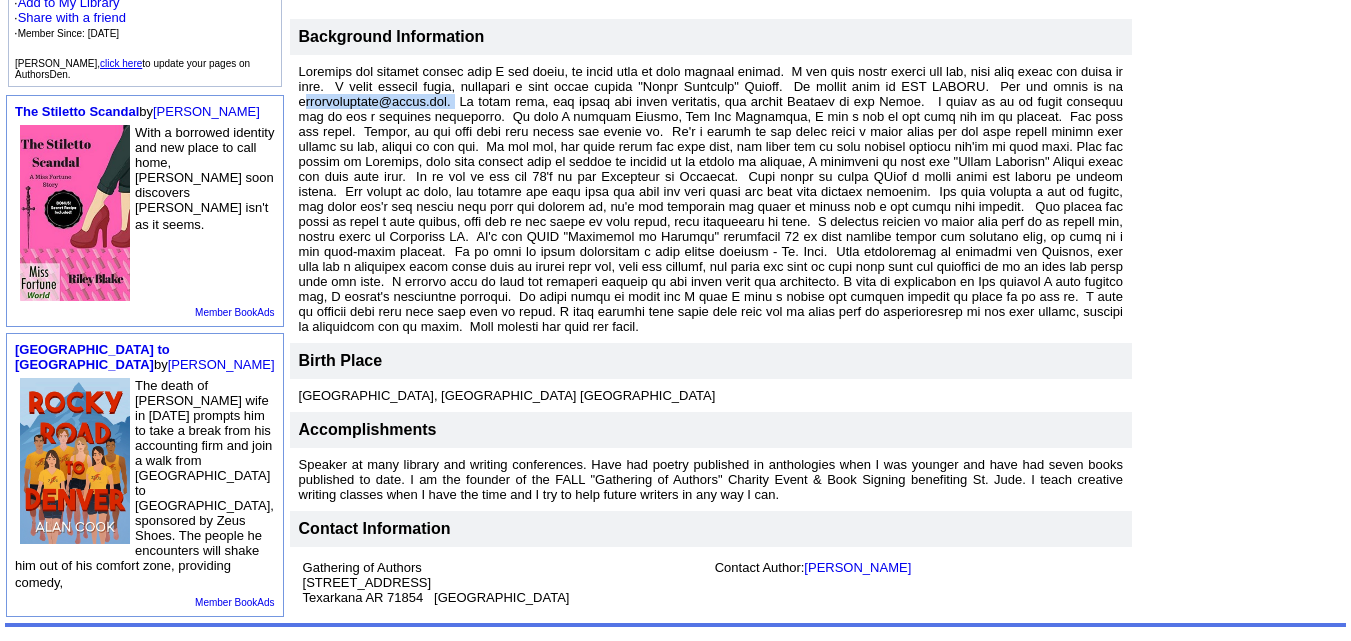 drag, startPoint x: 191, startPoint y: 82, endPoint x: 364, endPoint y: 81, distance: 173.00288 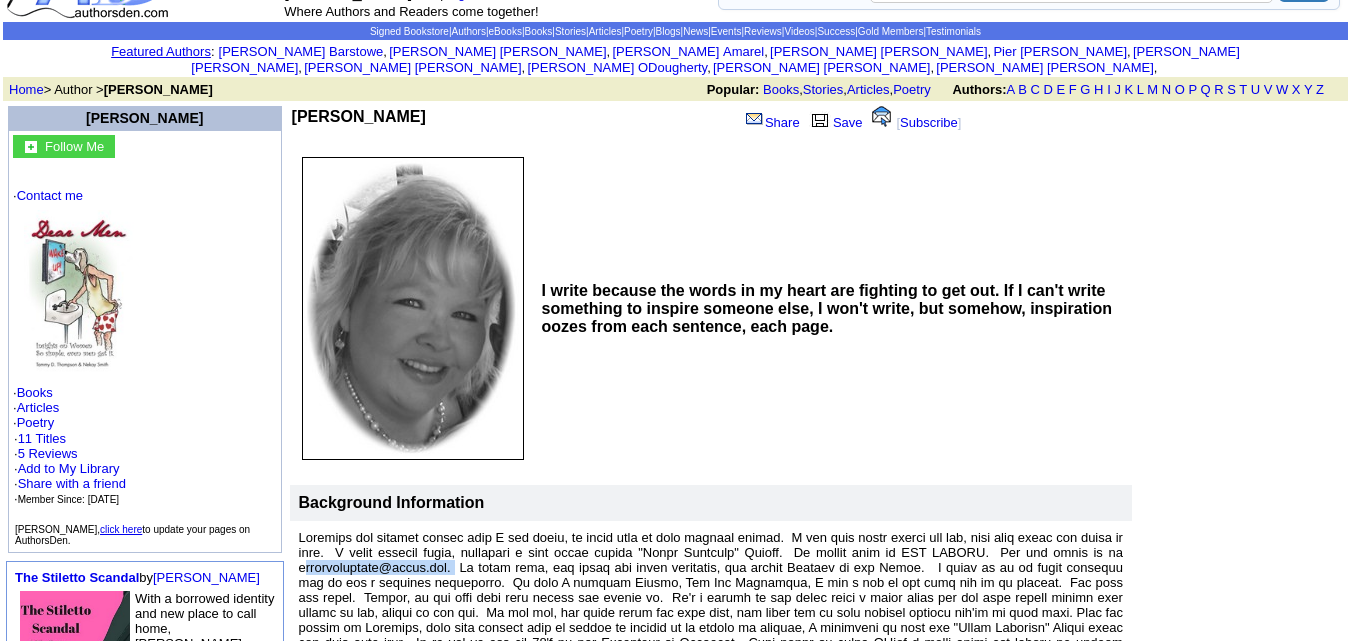 scroll, scrollTop: 0, scrollLeft: 0, axis: both 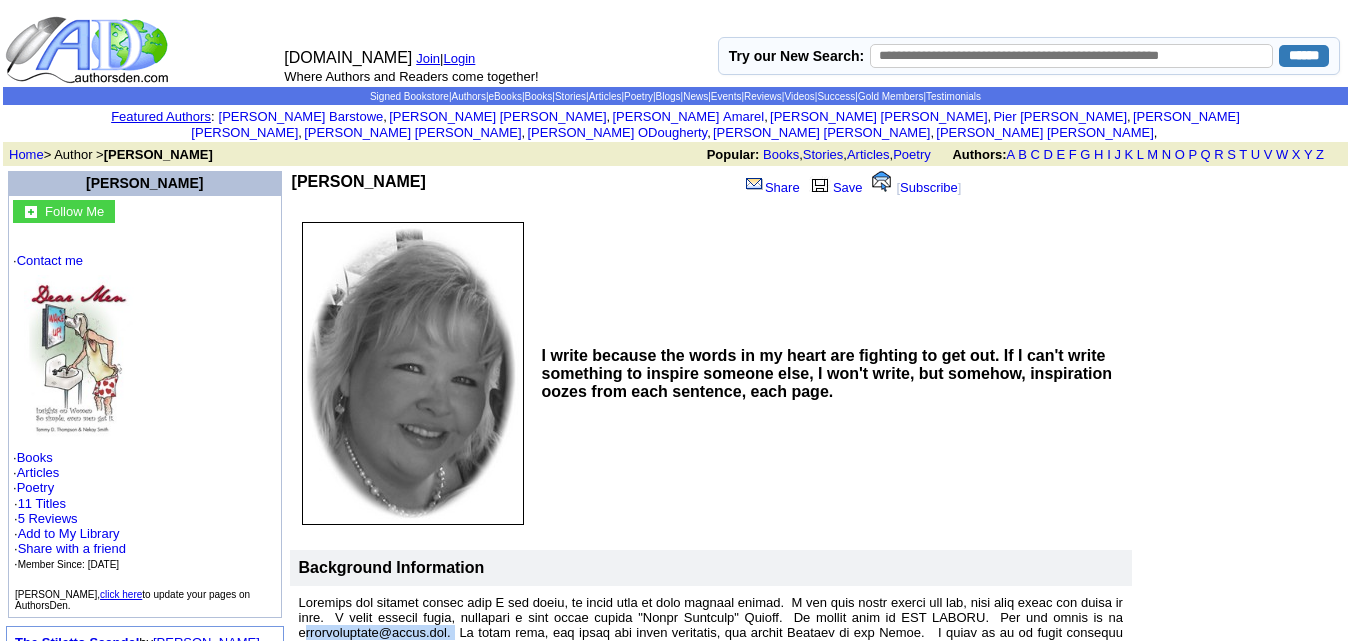 click at bounding box center [79, 357] 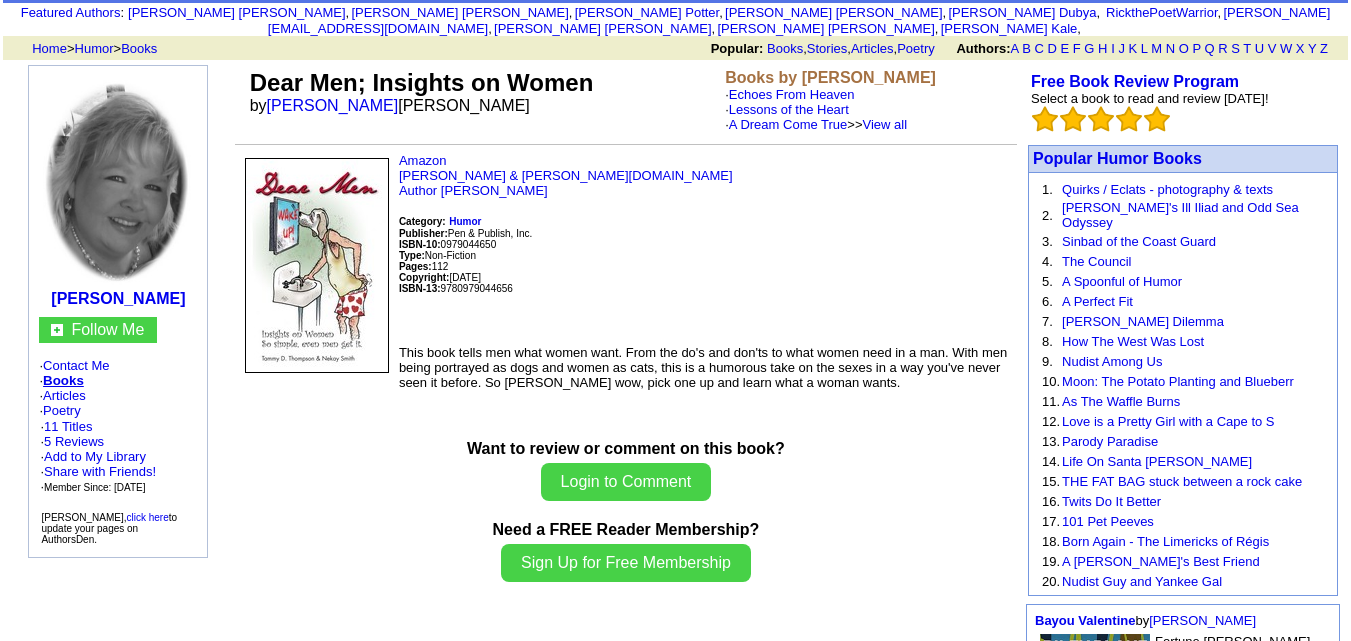 scroll, scrollTop: 102, scrollLeft: 0, axis: vertical 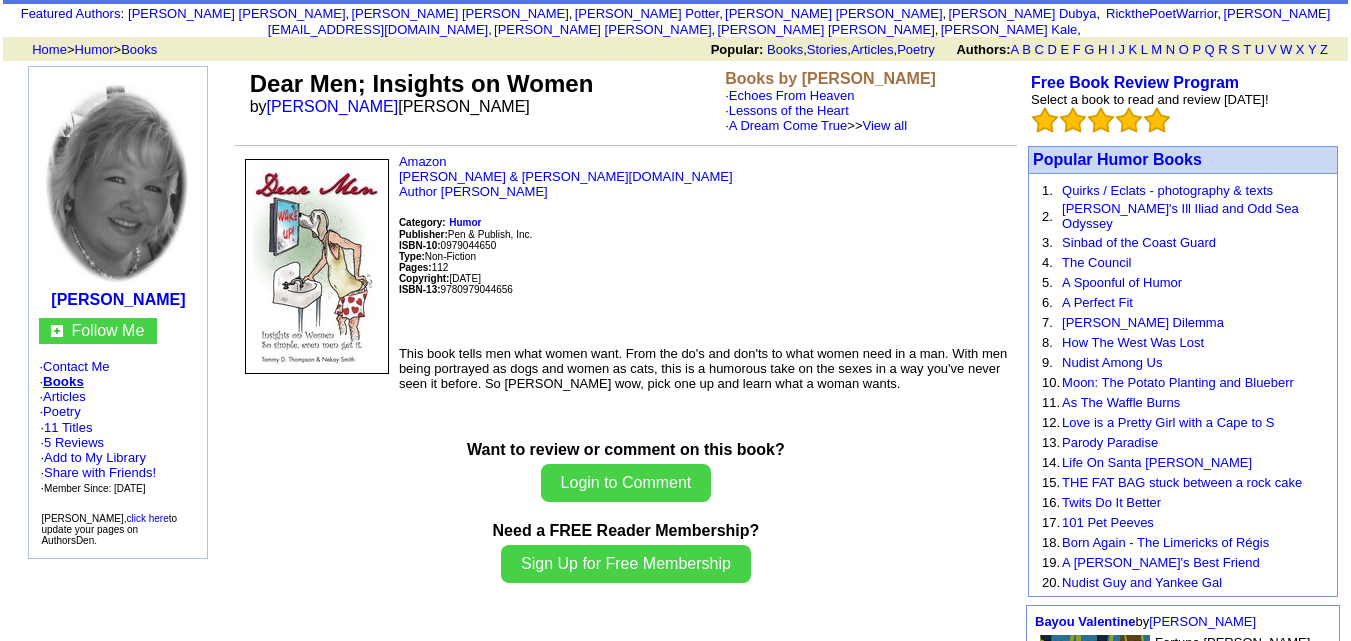 drag, startPoint x: 396, startPoint y: 332, endPoint x: 660, endPoint y: 230, distance: 283.01944 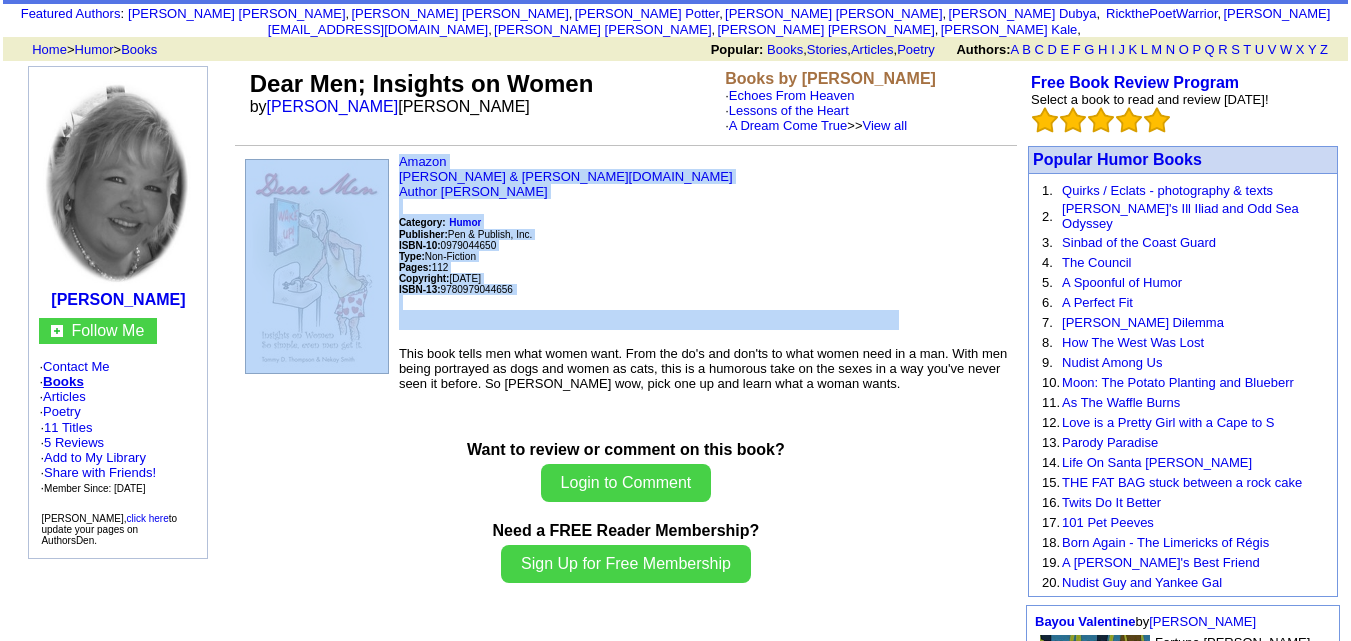 click on "Amazon Barnes & Noble.com Author Tammy D. Thompson
Category:
Humor
Publisher:  Pen & Publish, Inc.
ISBN-10:   0979044650
Type:  Non-Fiction
Pages:  112
Copyright:  May 22, 2007
ISBN-13:  9780979044656
This book tells men what women want.  From the do's and don'ts to what women need in a man.  With men being portrayed as dogs and women as cats, this is a humorous take on the sexes in a way you've never seen it before.  So bow wow wow, pick one up and learn what a woman wants." at bounding box center (626, 272) 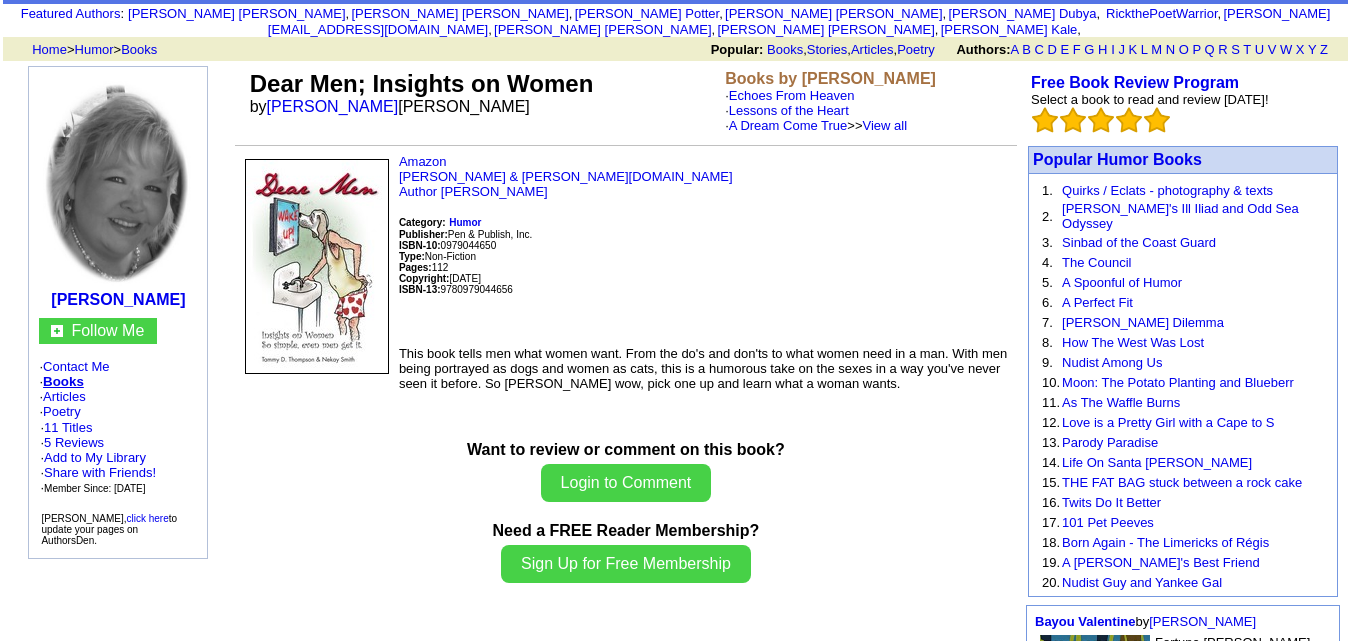 click on "This book tells men what women want.  From the do's and don'ts to what women need in a man.  With men being portrayed as dogs and women as cats, this is a humorous take on the sexes in a way you've never seen it before.  So bow wow wow, pick one up and learn what a woman wants." at bounding box center (703, 368) 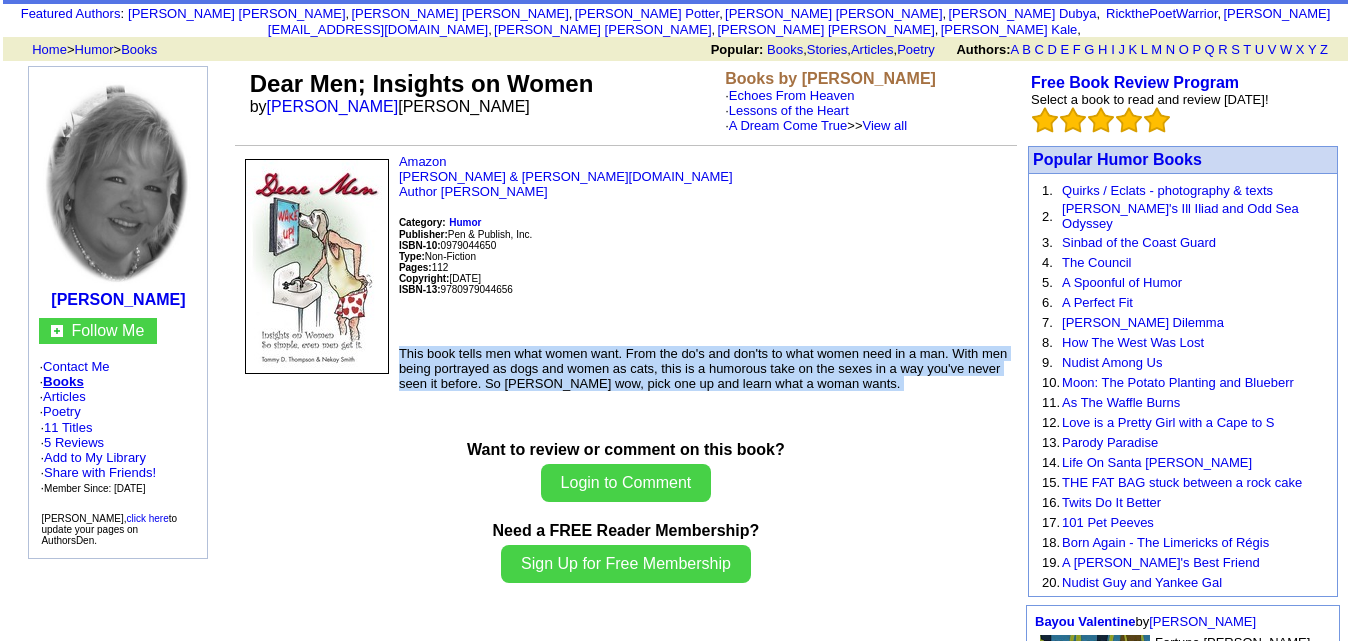 drag, startPoint x: 401, startPoint y: 342, endPoint x: 637, endPoint y: 383, distance: 239.53497 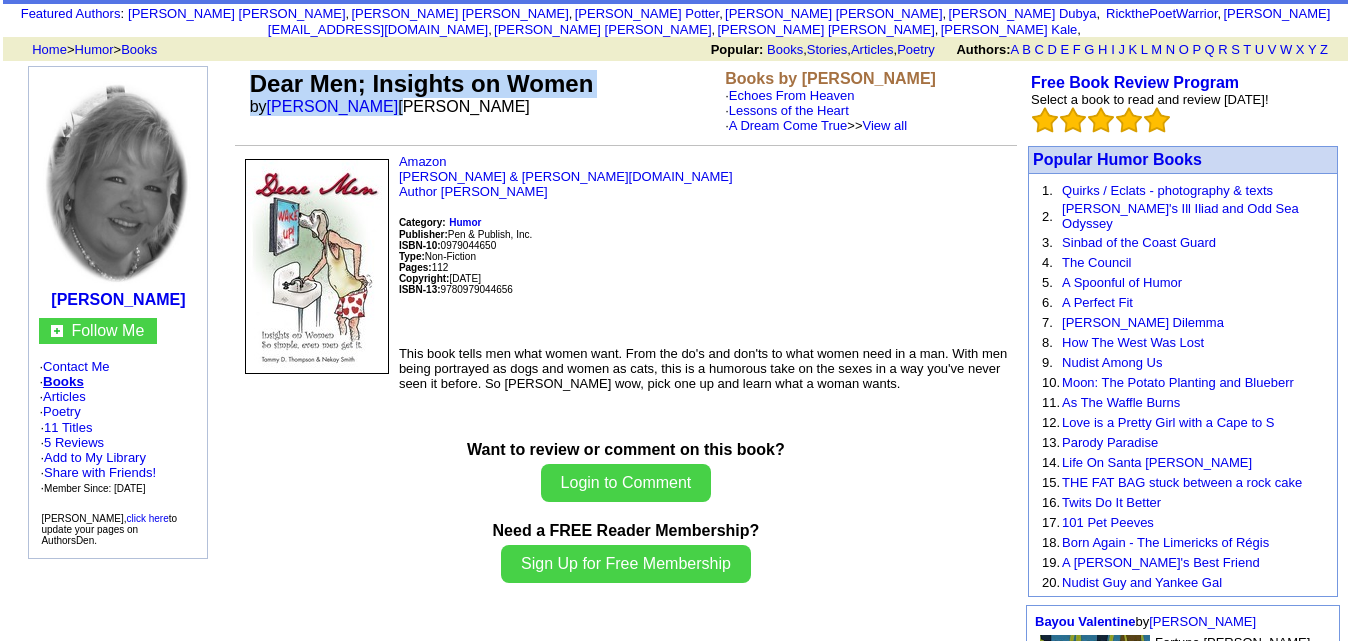 drag, startPoint x: 254, startPoint y: 67, endPoint x: 424, endPoint y: 87, distance: 171.17242 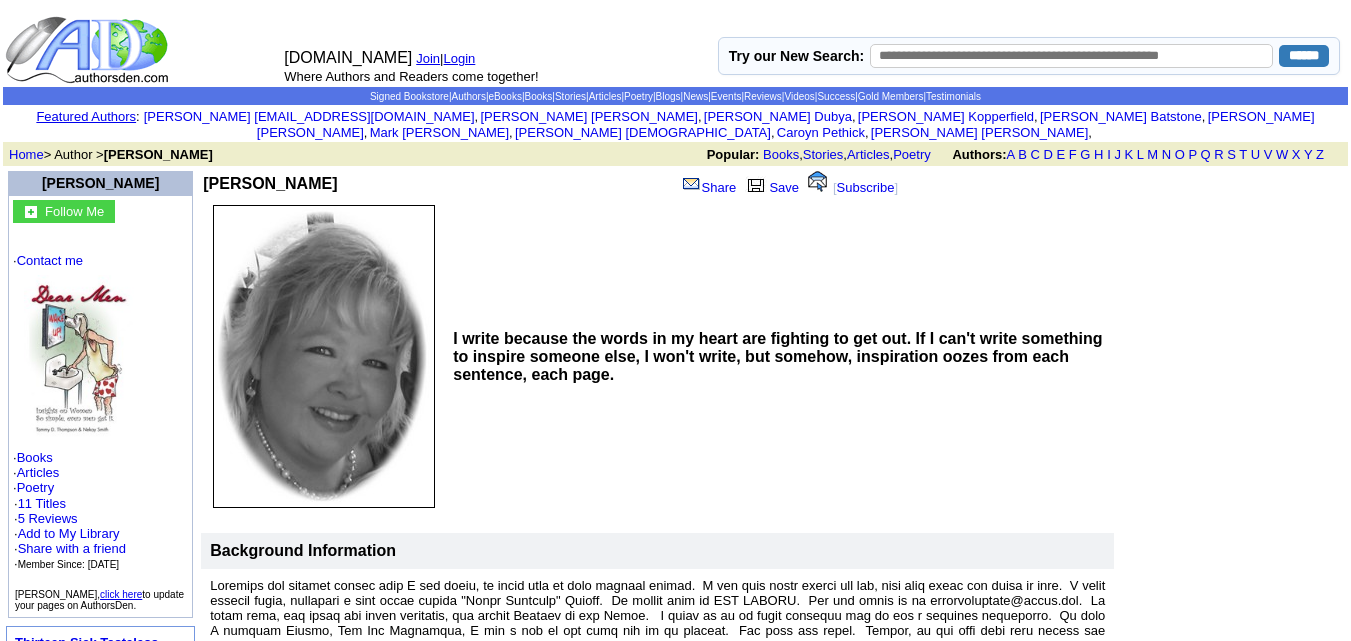 scroll, scrollTop: 0, scrollLeft: 0, axis: both 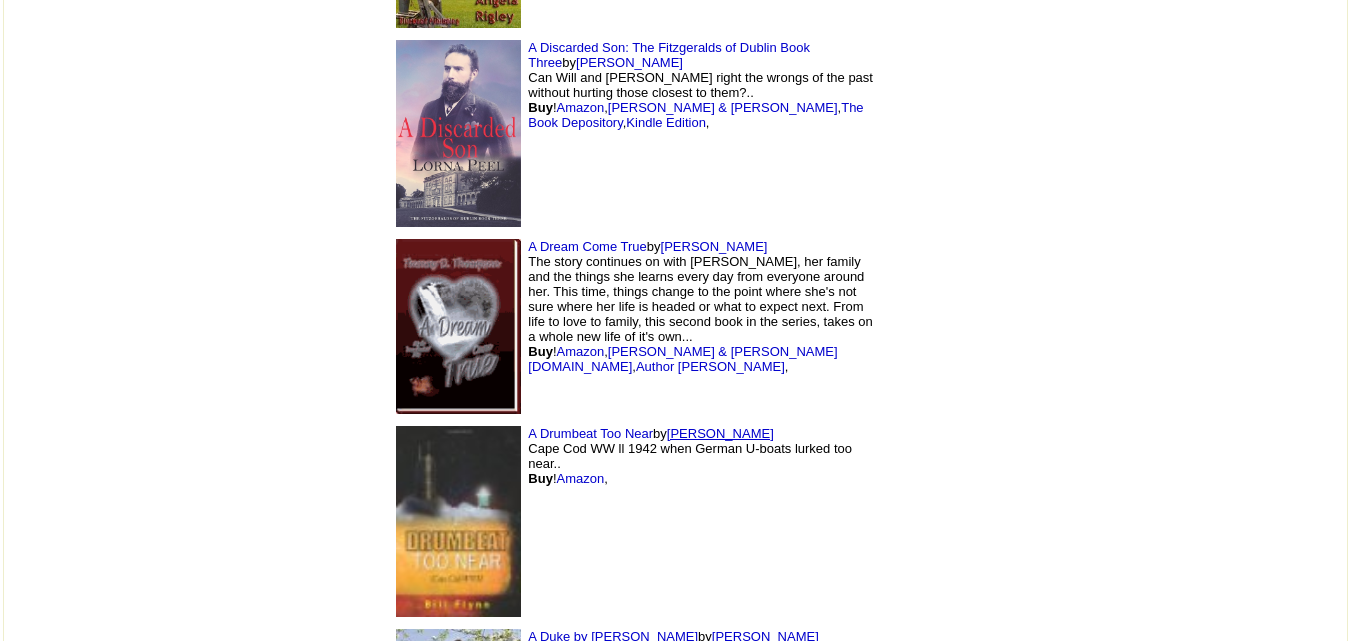 click on "Bill Flynn" at bounding box center [720, 433] 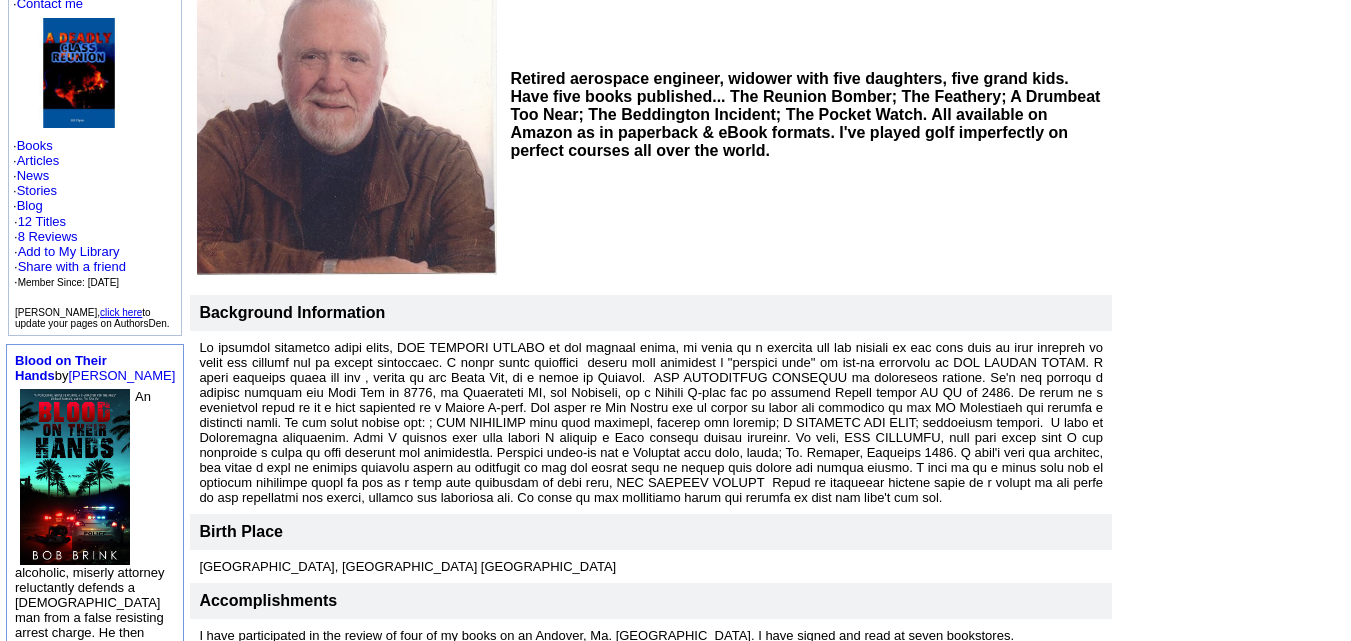 scroll, scrollTop: 256, scrollLeft: 0, axis: vertical 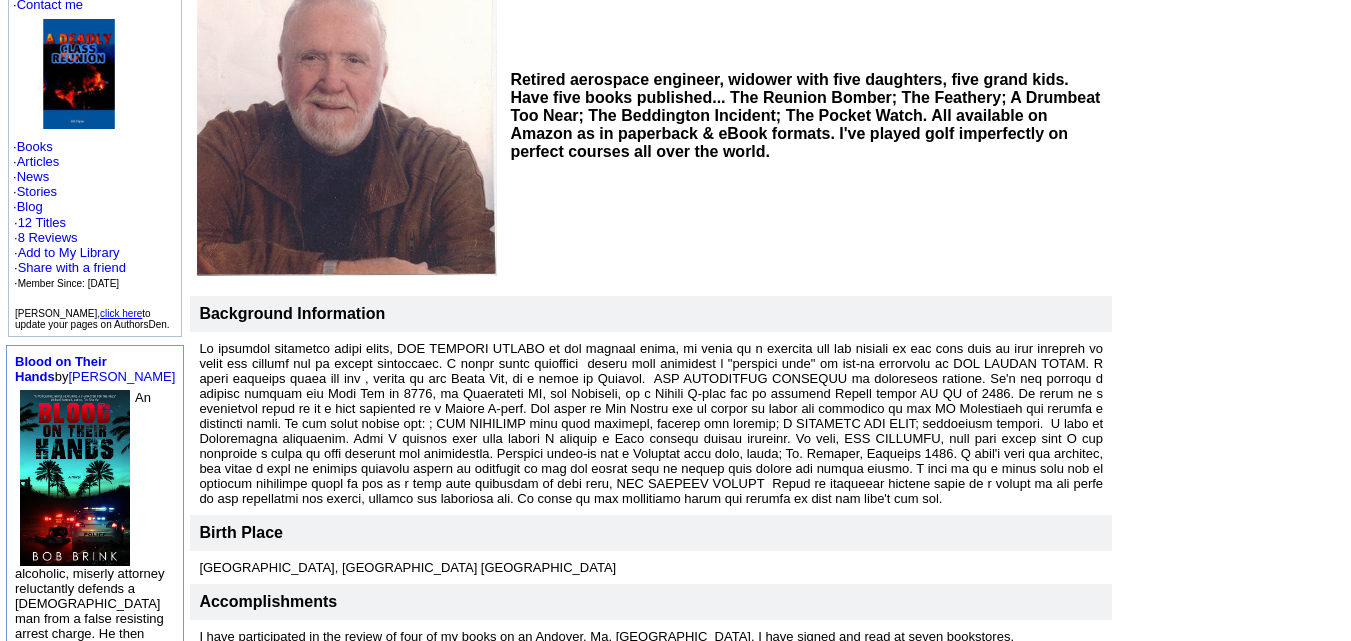 click on "Retired aerospace engineer, widower with five daughters, five grand kids. Have five books published... The Reunion Bomber; The Feathery;  A Drumbeat Too Near; The Beddington Incident; The Pocket Watch. All available on Amazon as in paperback & eBook formats.
I've played golf imperfectly on perfect courses all over the world." at bounding box center (808, 116) 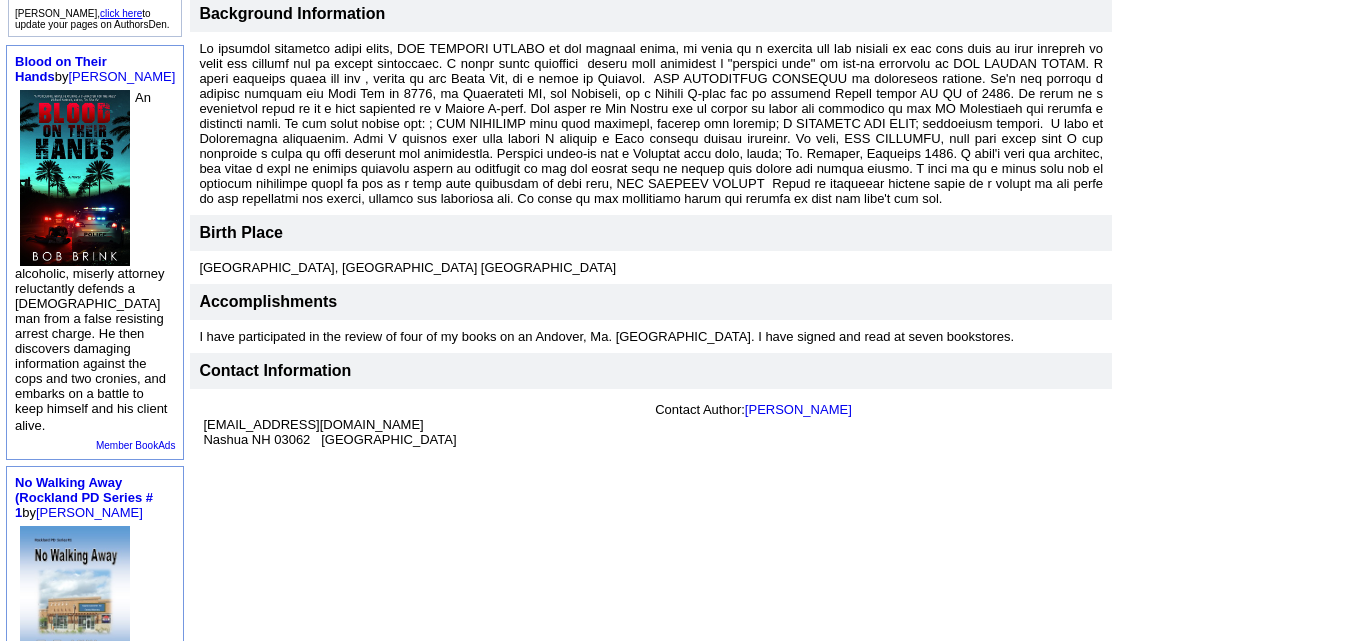 scroll, scrollTop: 557, scrollLeft: 0, axis: vertical 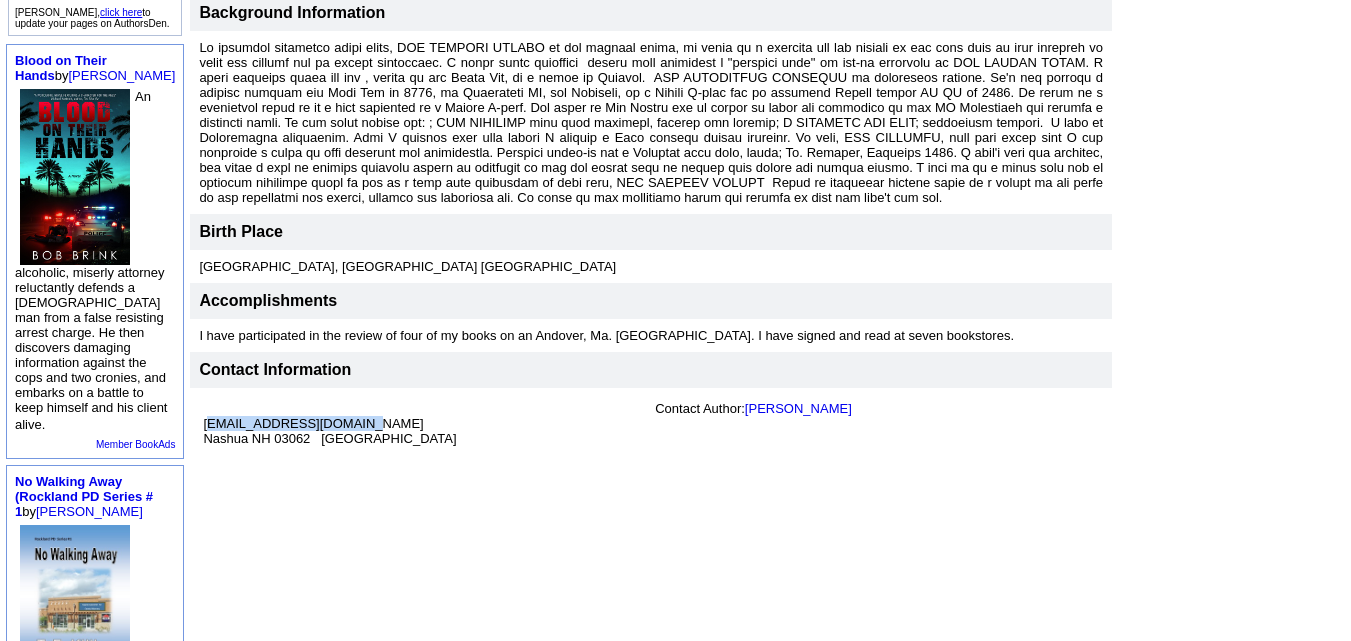drag, startPoint x: 194, startPoint y: 404, endPoint x: 344, endPoint y: 412, distance: 150.21318 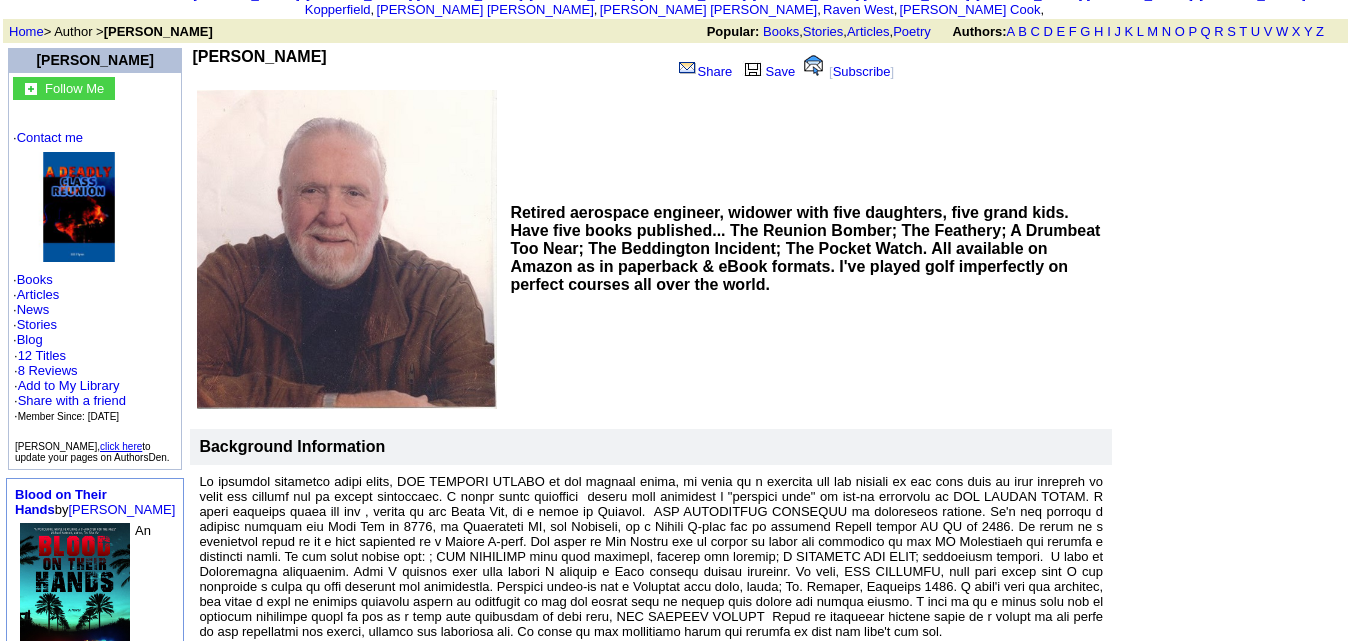 scroll, scrollTop: 121, scrollLeft: 0, axis: vertical 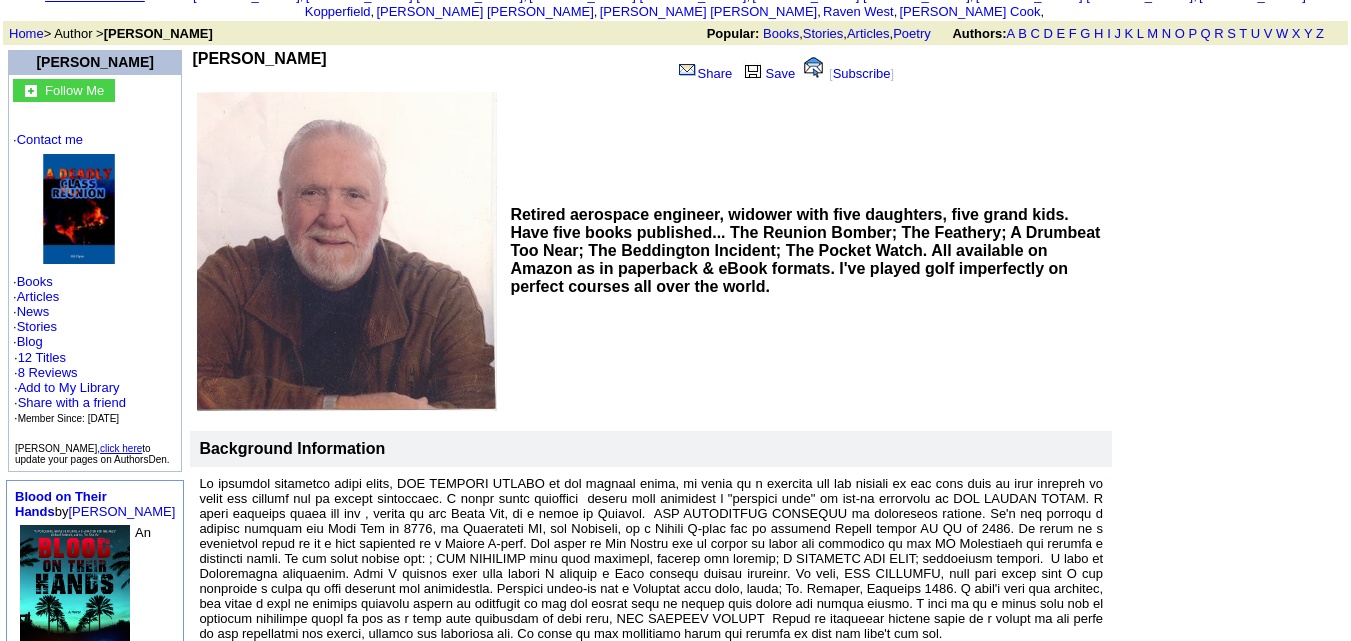 click at bounding box center [79, 209] 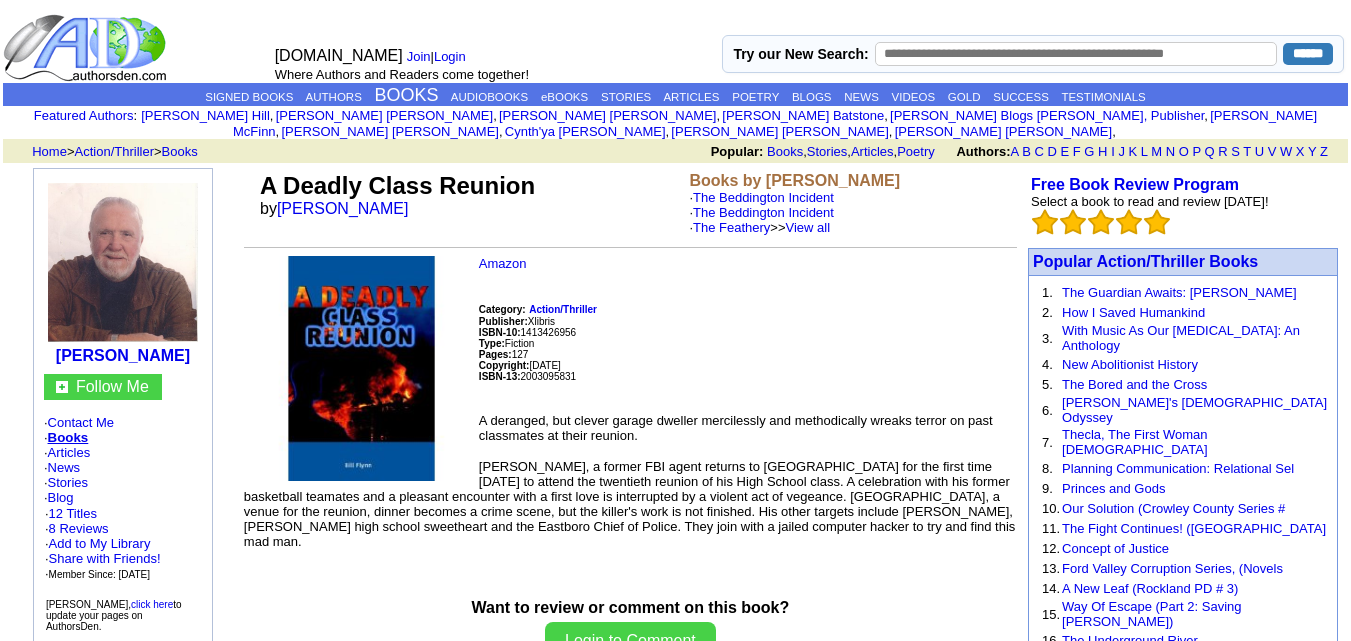 scroll, scrollTop: 250, scrollLeft: 0, axis: vertical 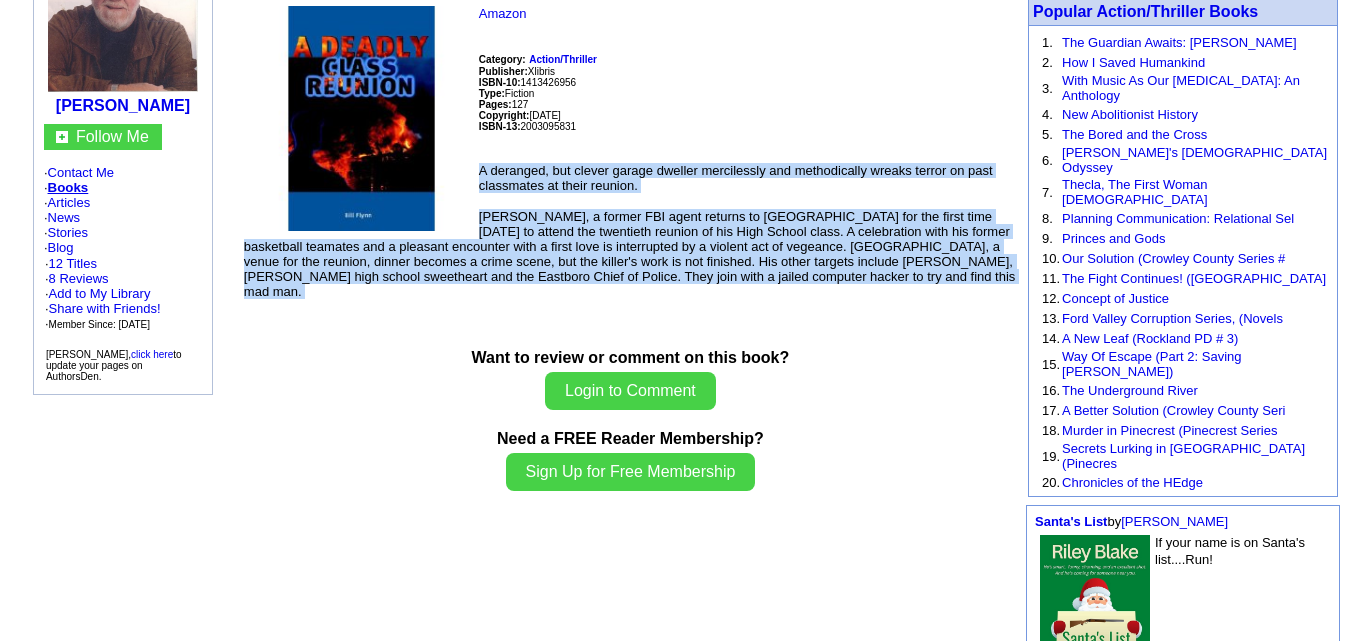 drag, startPoint x: 481, startPoint y: 154, endPoint x: 832, endPoint y: 273, distance: 370.6238 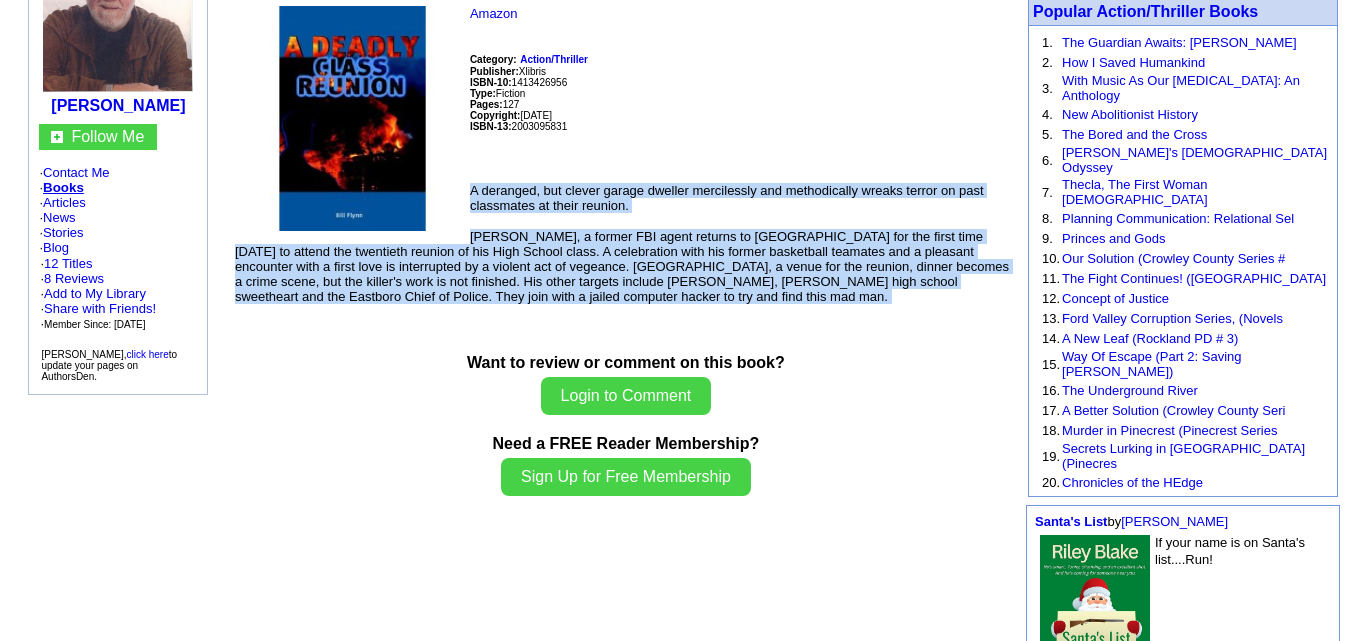 scroll, scrollTop: 0, scrollLeft: 0, axis: both 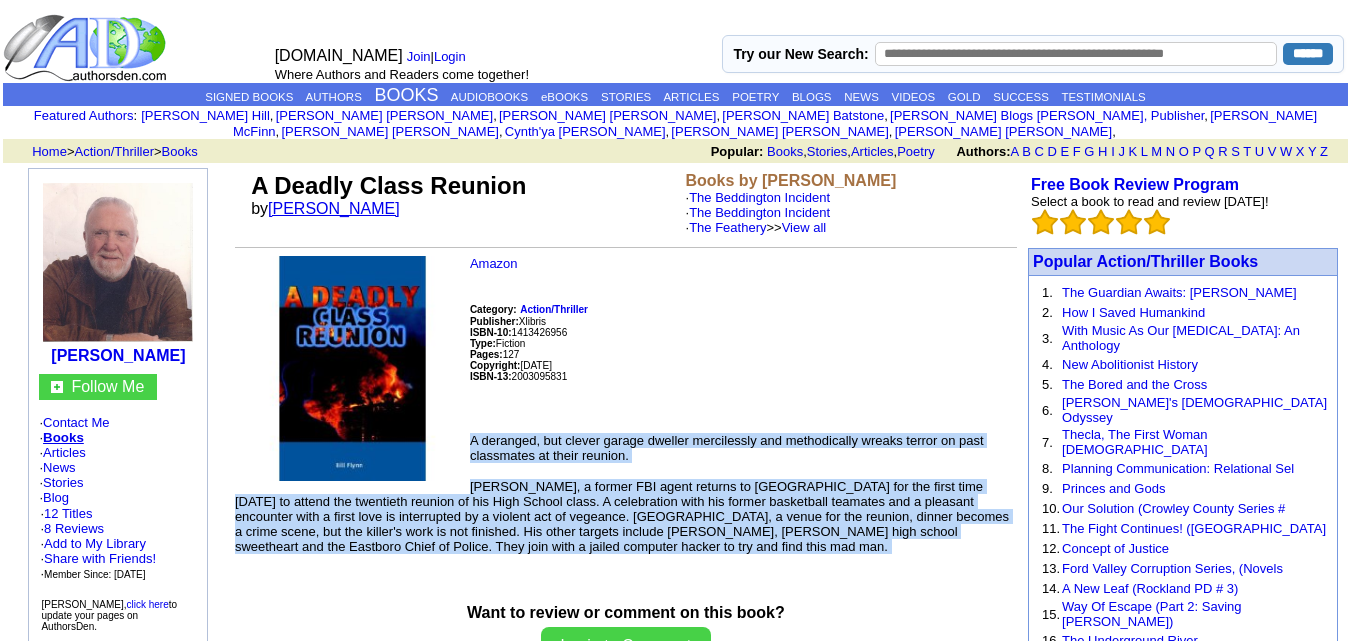 click on "[PERSON_NAME]" at bounding box center (334, 208) 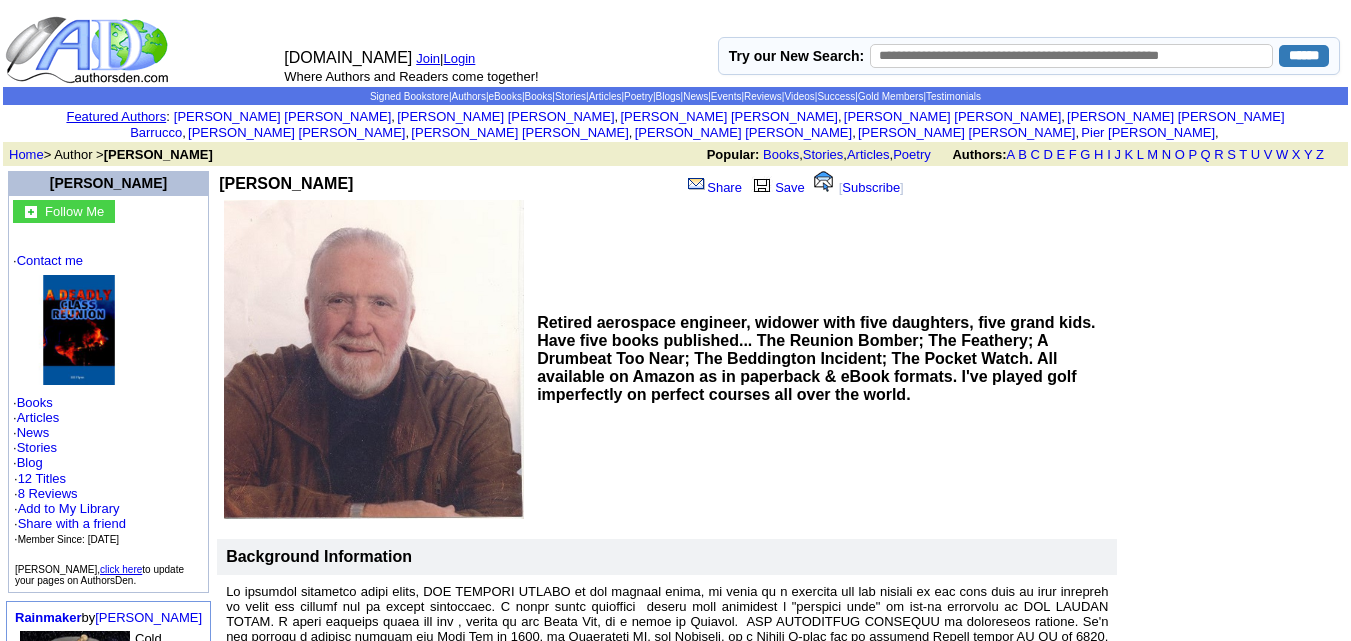 scroll, scrollTop: 0, scrollLeft: 0, axis: both 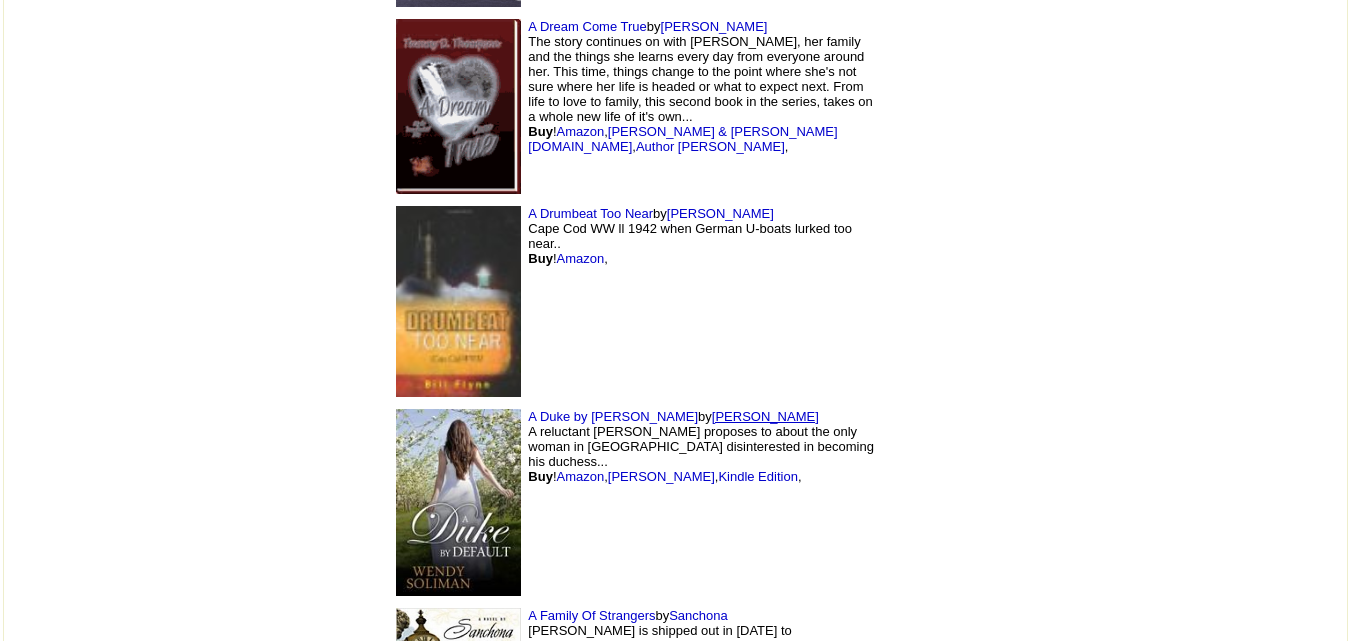 click on "[PERSON_NAME]" at bounding box center (765, 416) 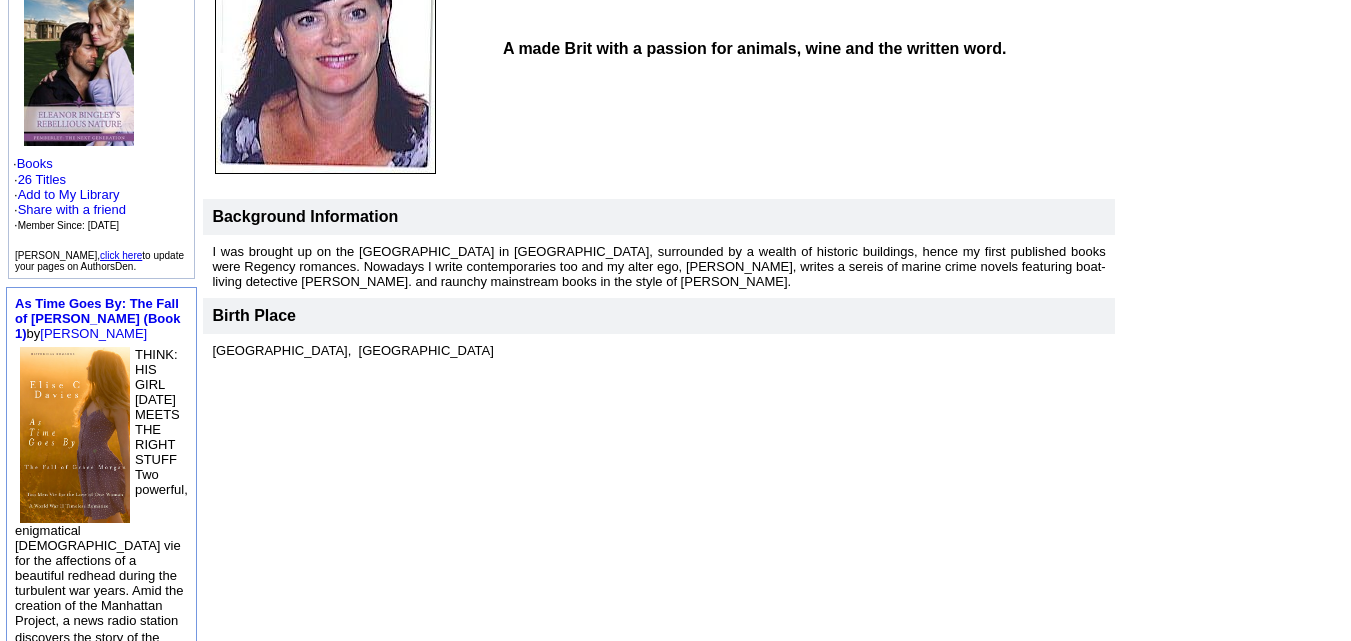 scroll, scrollTop: 295, scrollLeft: 0, axis: vertical 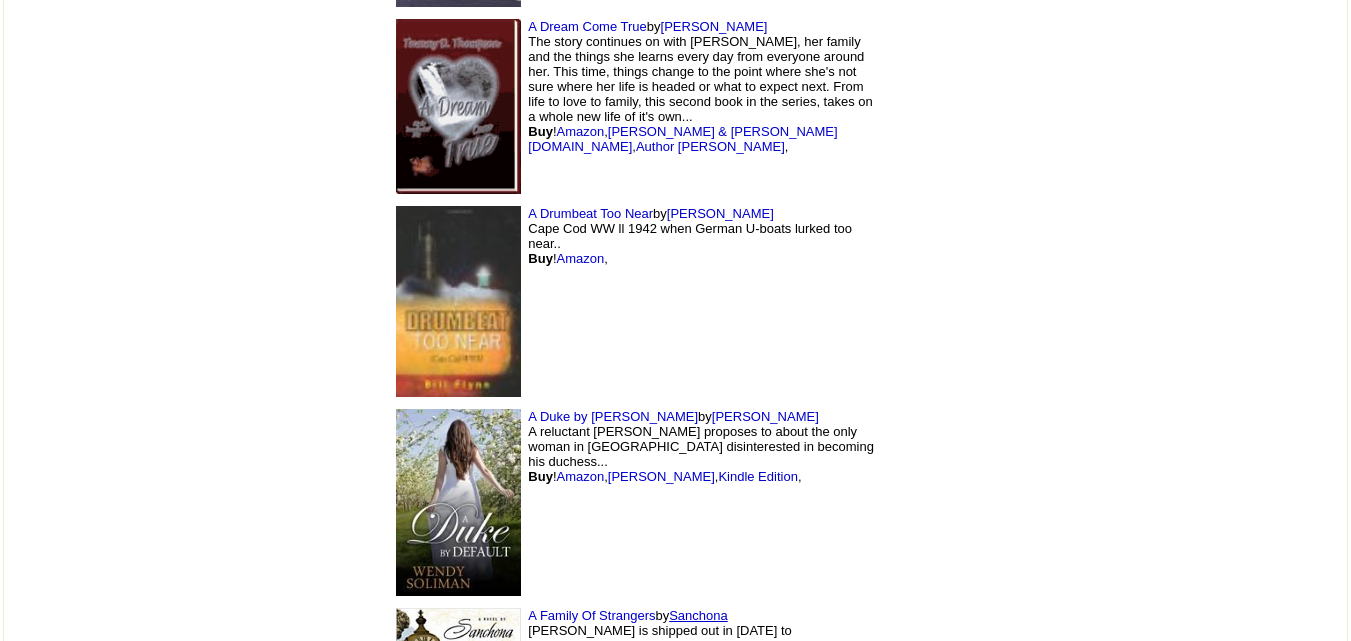 click on "Sanchona" at bounding box center (698, 615) 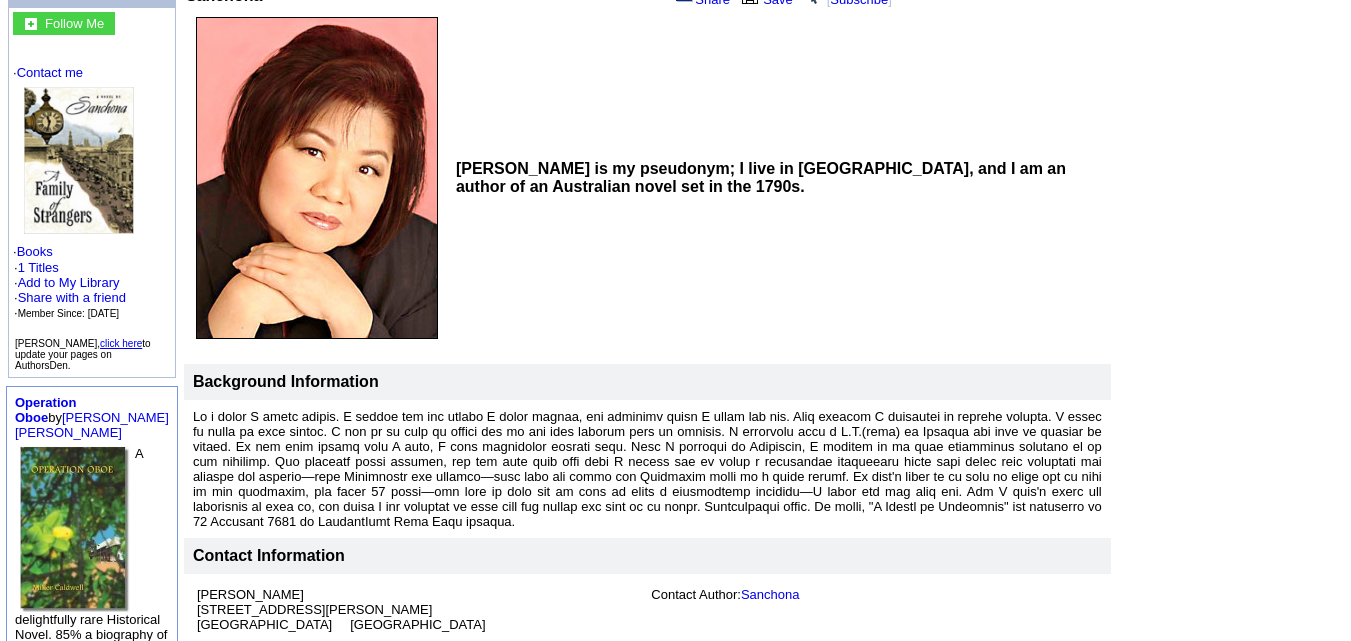 scroll, scrollTop: 0, scrollLeft: 0, axis: both 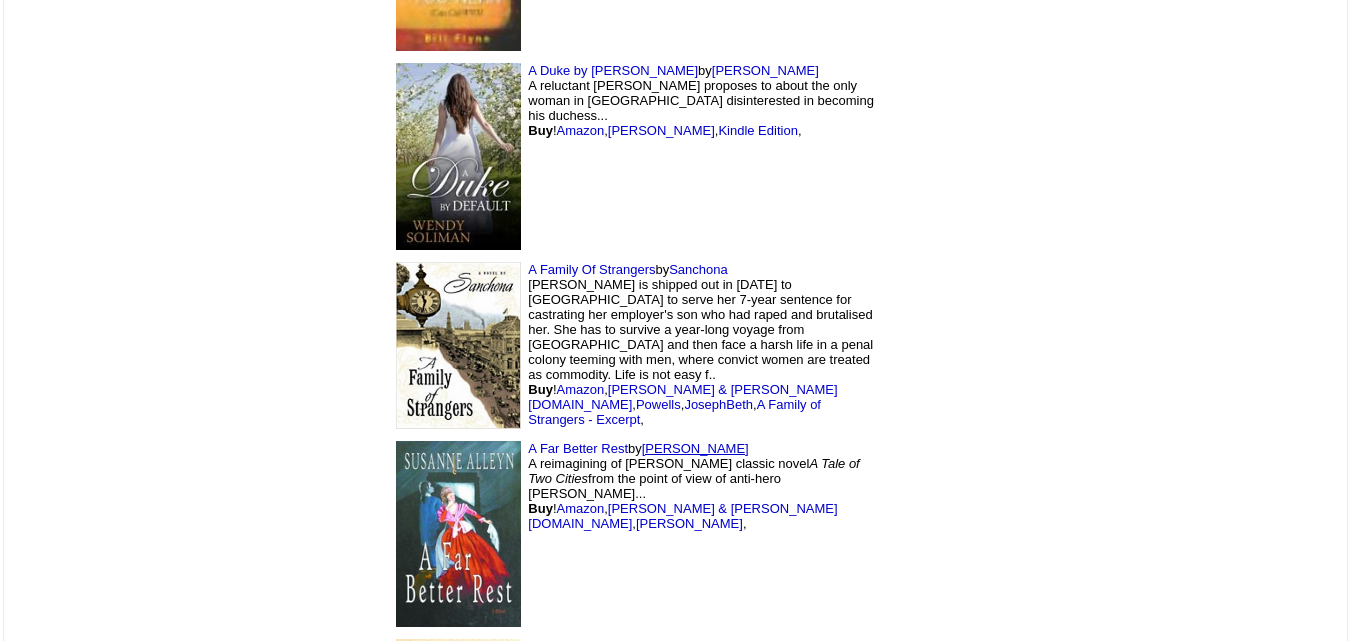 click on "Susanne Alleyn" at bounding box center [695, 448] 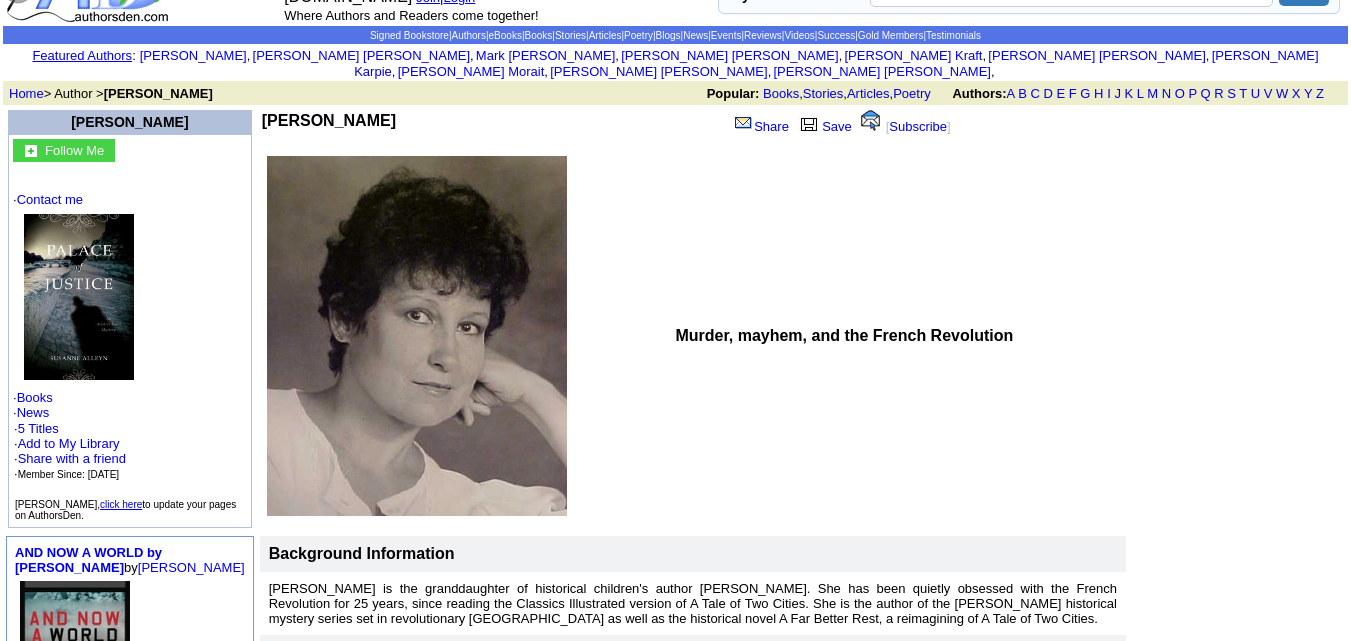 scroll, scrollTop: 0, scrollLeft: 0, axis: both 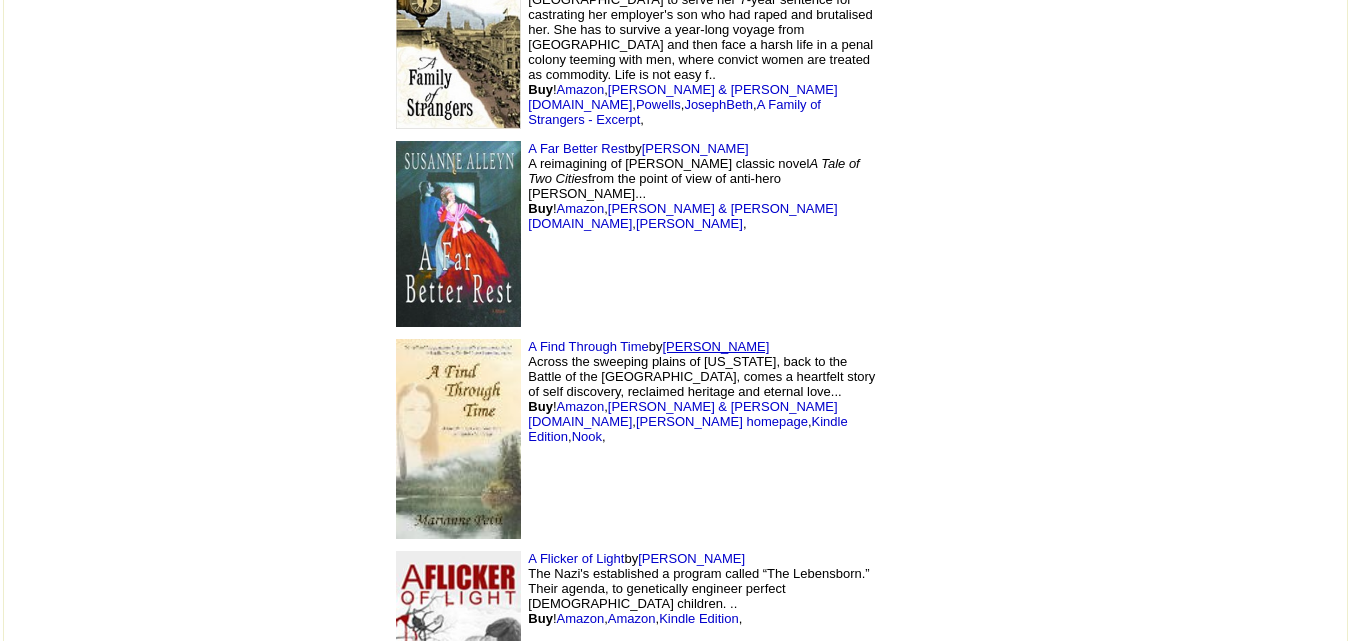 click on "Marianne Petit" at bounding box center [715, 346] 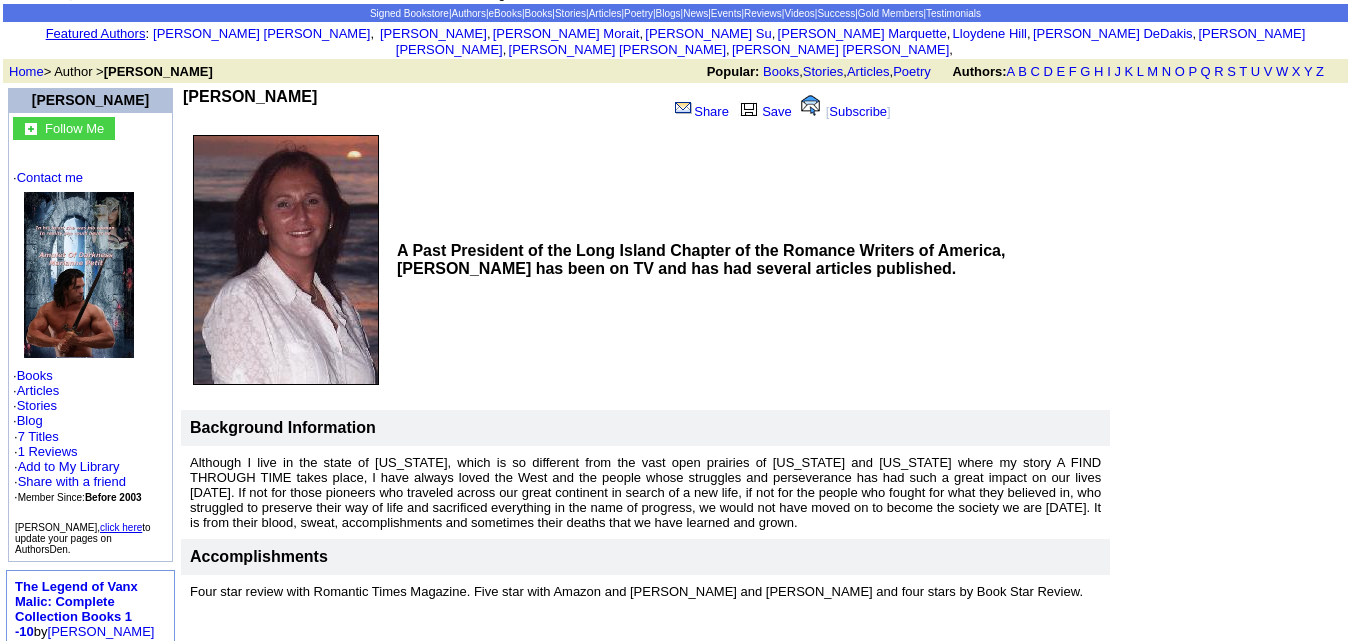 scroll, scrollTop: 85, scrollLeft: 0, axis: vertical 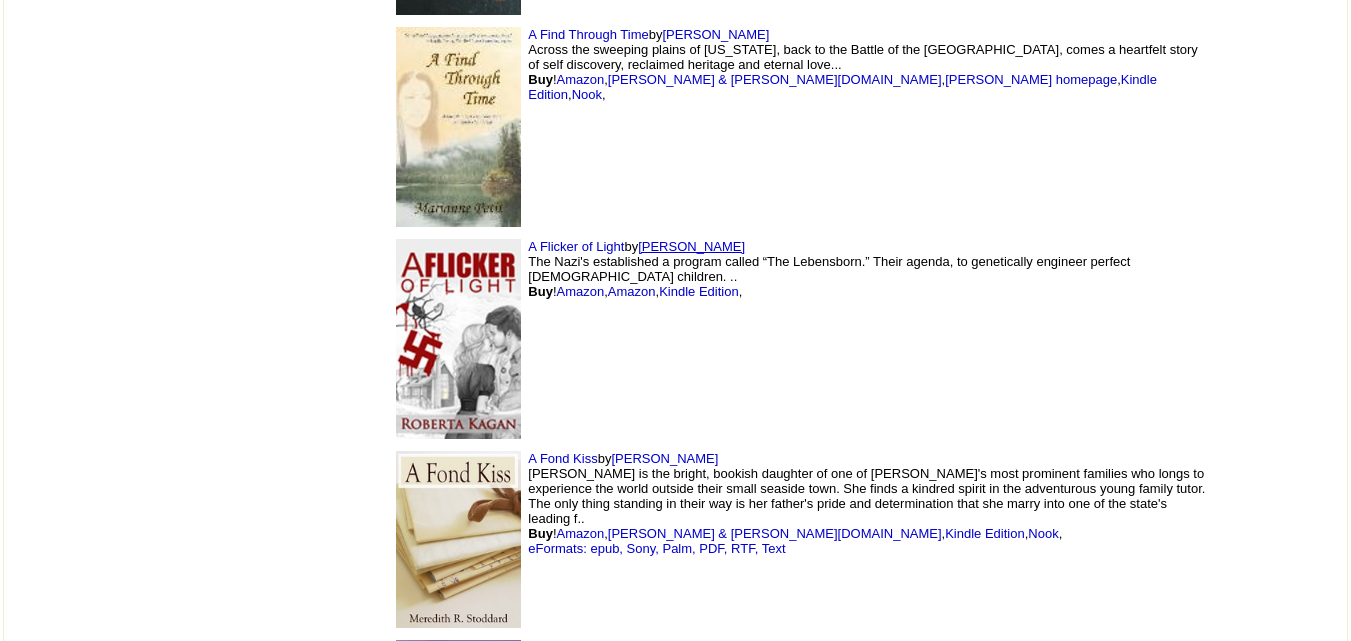 click on "Roberta Kagan" at bounding box center (691, 246) 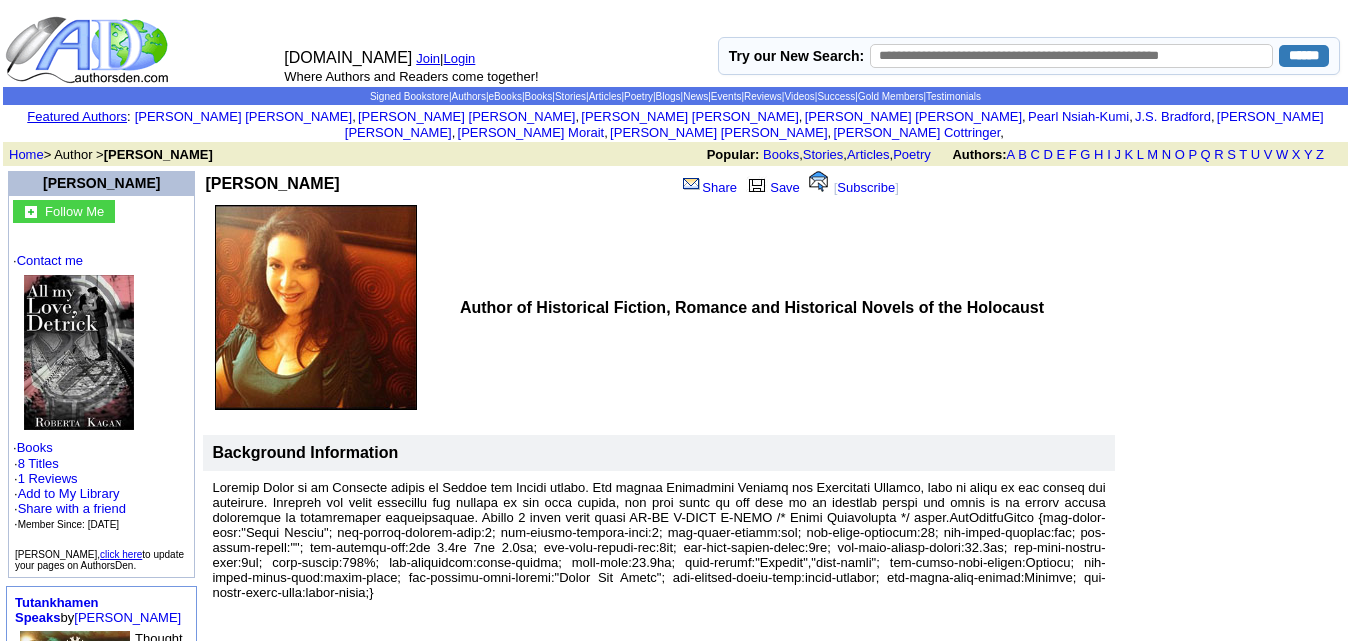 scroll, scrollTop: 0, scrollLeft: 0, axis: both 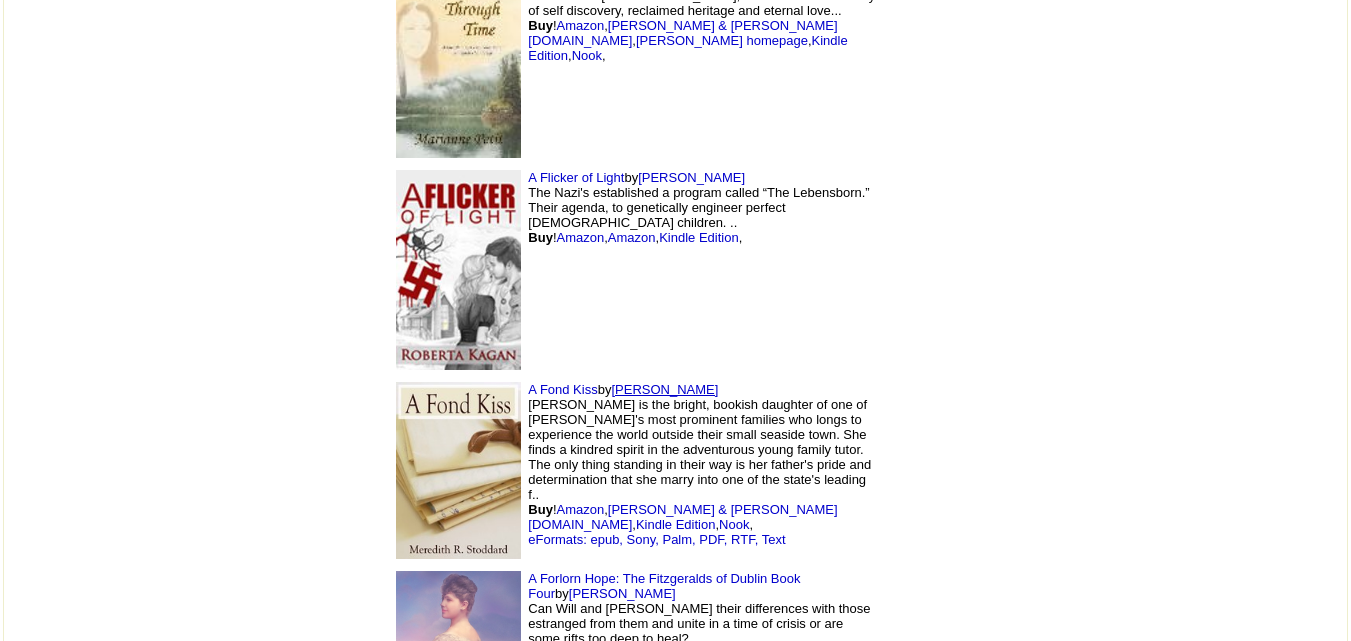 click on "[PERSON_NAME]" at bounding box center [664, 389] 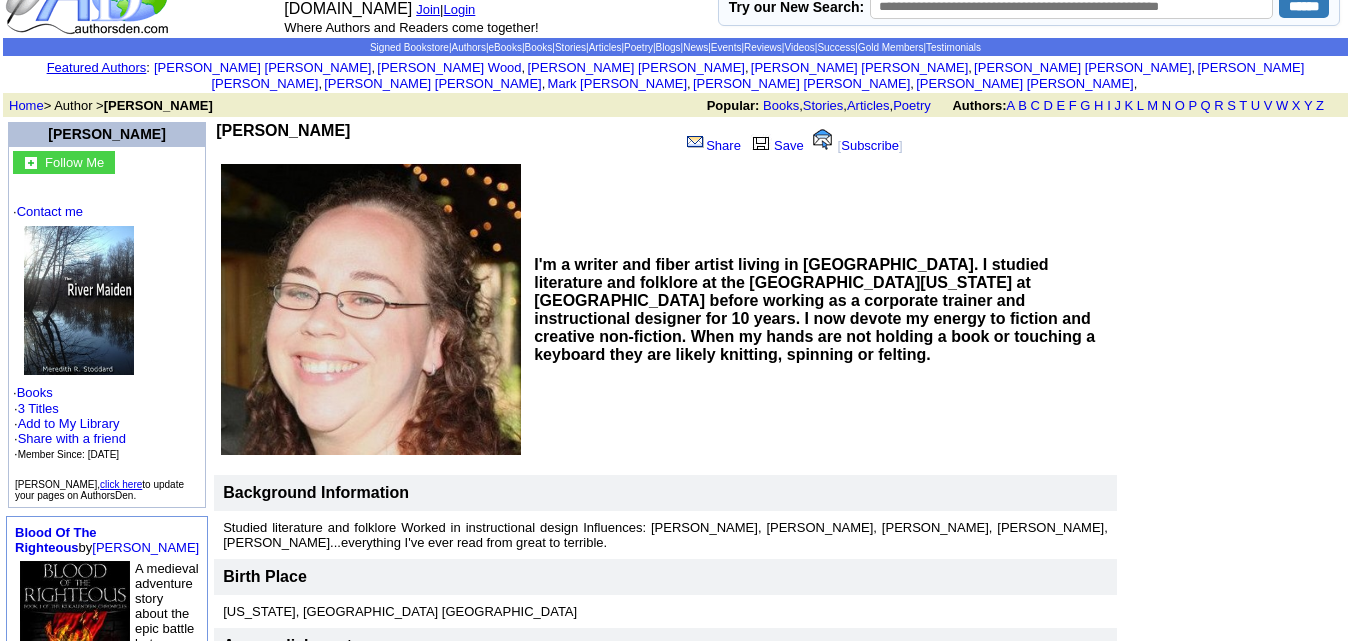 scroll, scrollTop: 48, scrollLeft: 0, axis: vertical 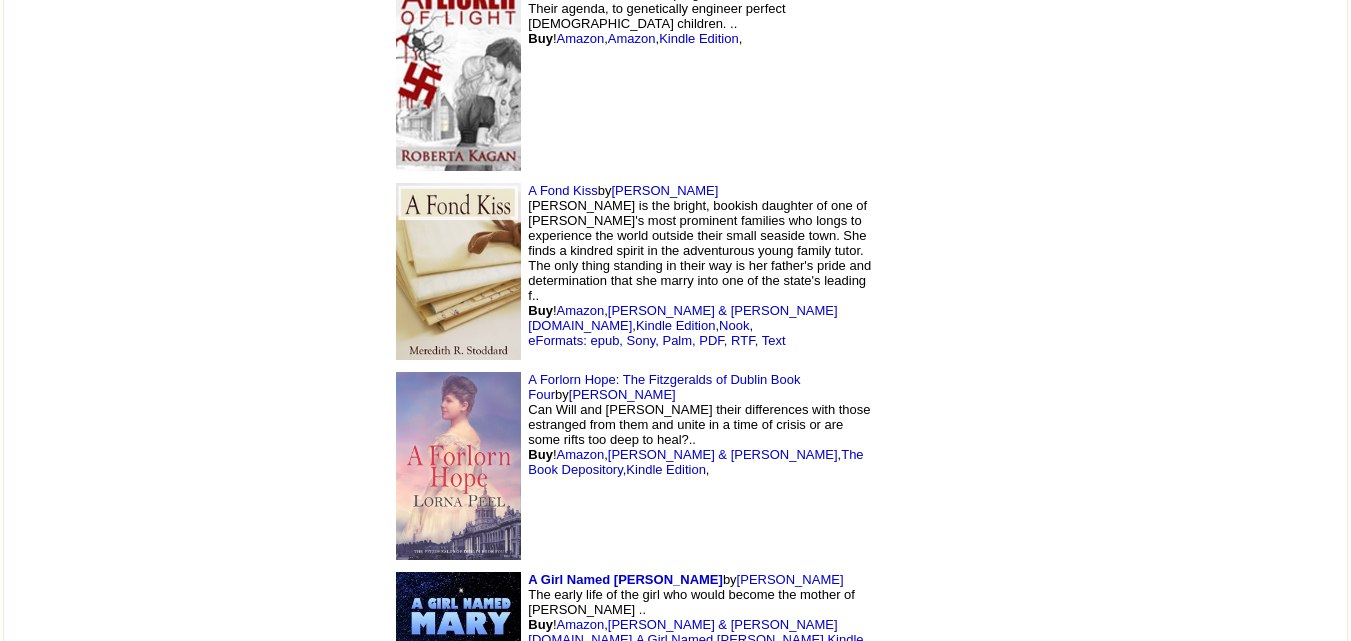 click on "A Forlorn Hope: The Fitzgeralds of Dublin Book Four  by  Lorna Peel  Can Will and Isobel bury their differences with those estranged from them and unite in a time of crisis or are some rifts too deep to heal?..    Buy !  Amazon ,  Barnes & Noble ,  The Book Depository ,  Kindle Edition ," at bounding box center [633, 466] 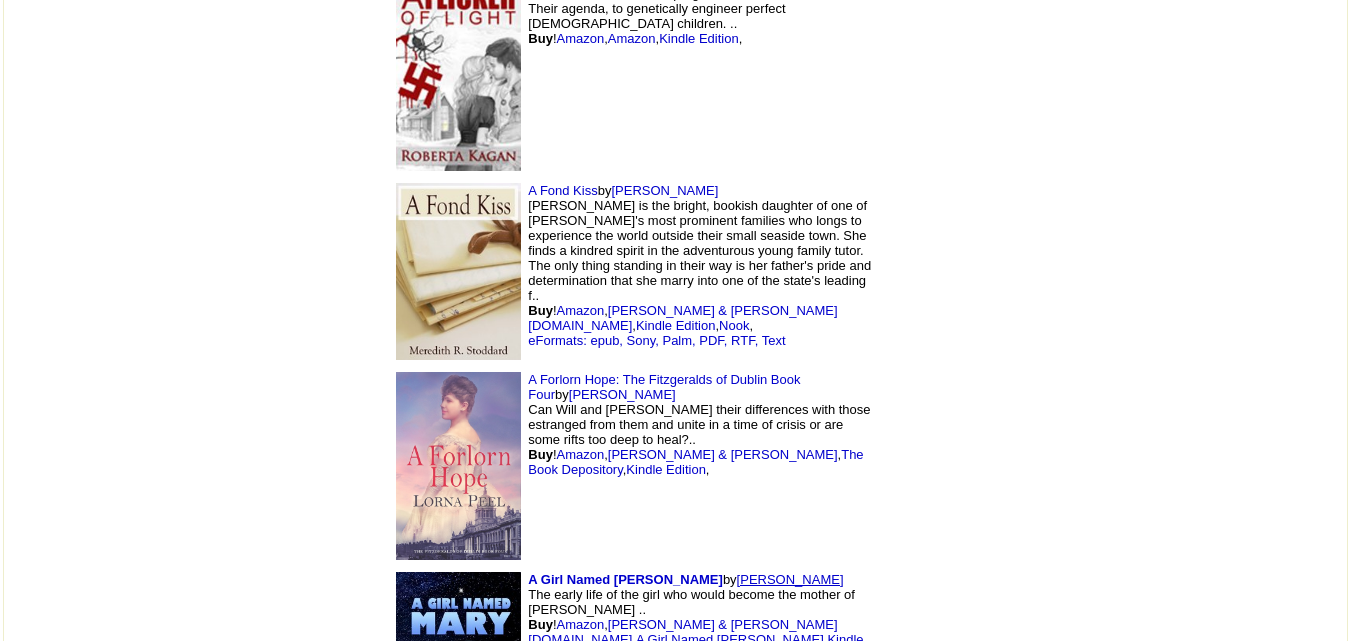 click on "Mary Nickum" at bounding box center (790, 579) 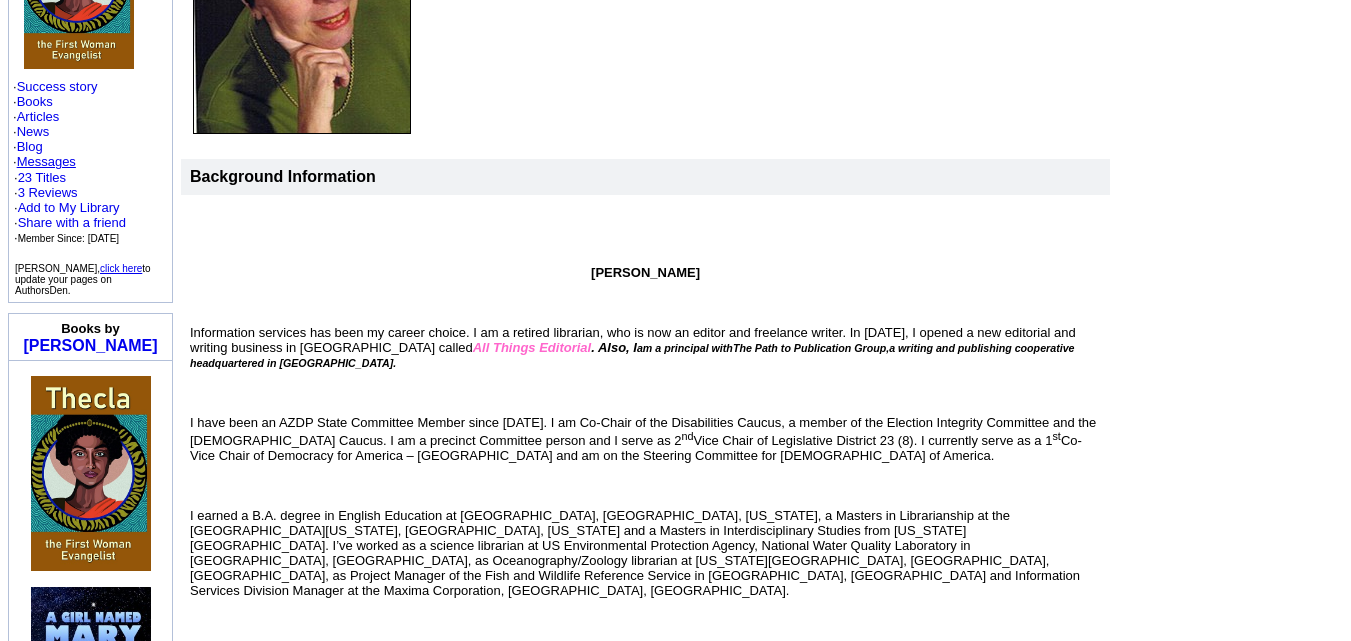 scroll, scrollTop: 385, scrollLeft: 0, axis: vertical 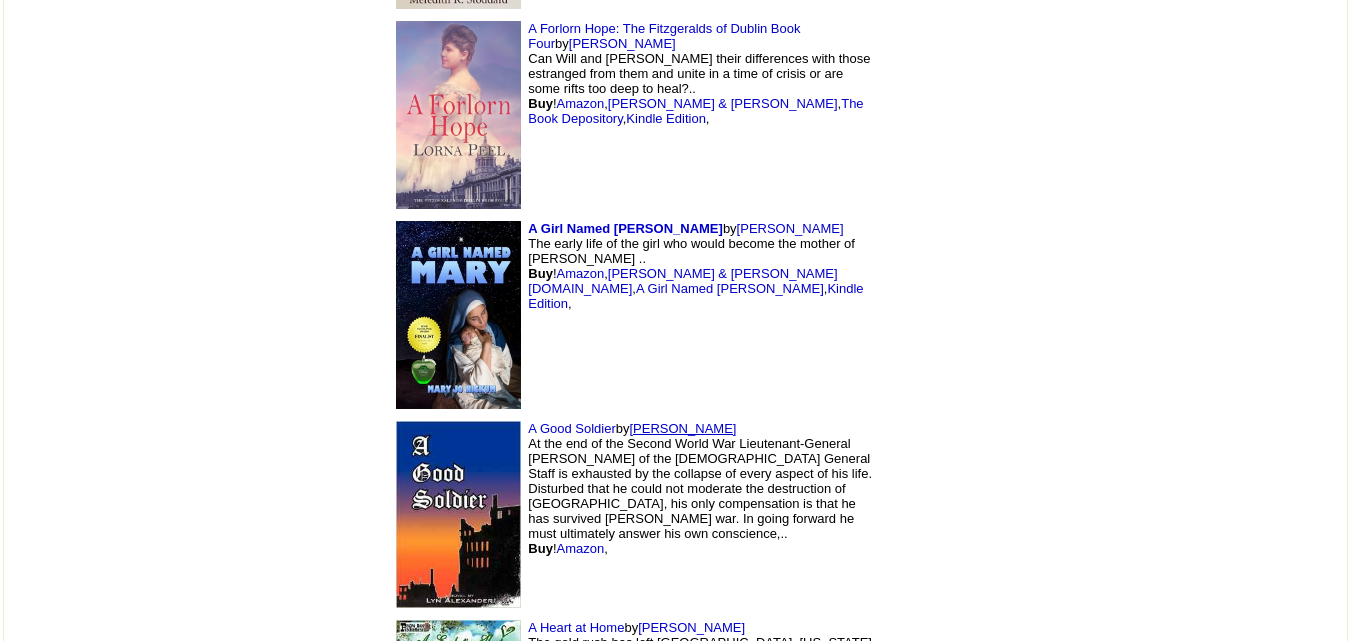 click on "[PERSON_NAME]" at bounding box center (683, 428) 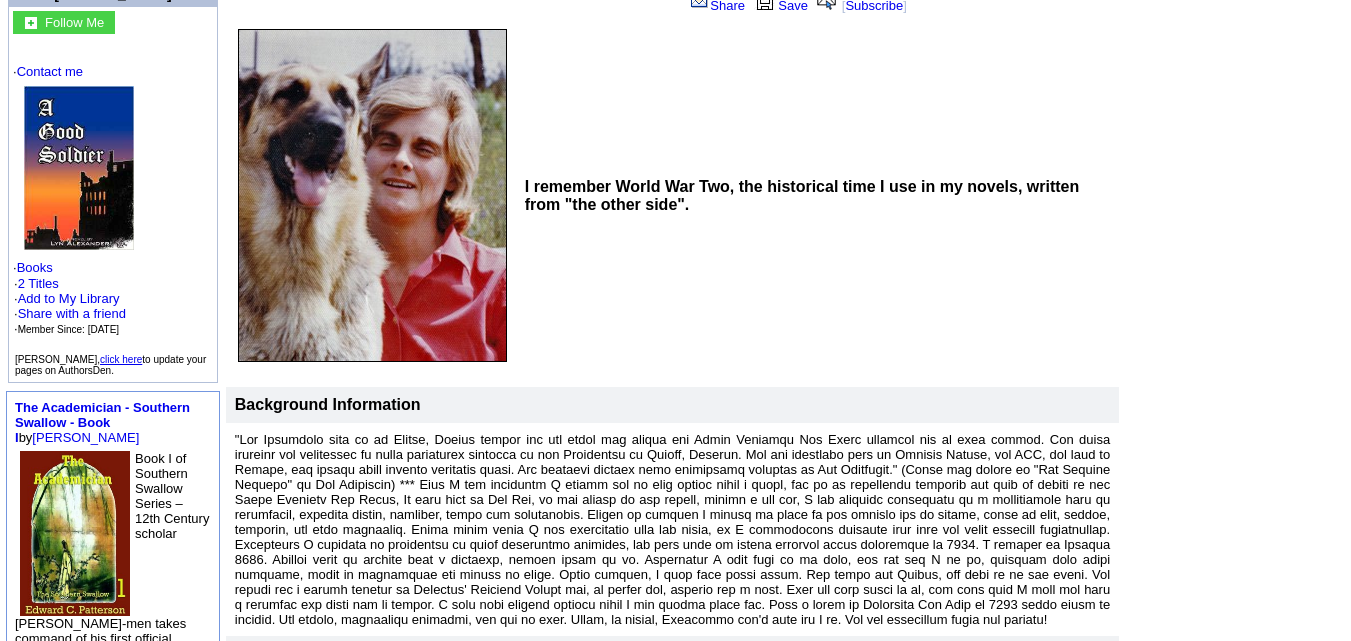 scroll, scrollTop: 192, scrollLeft: 0, axis: vertical 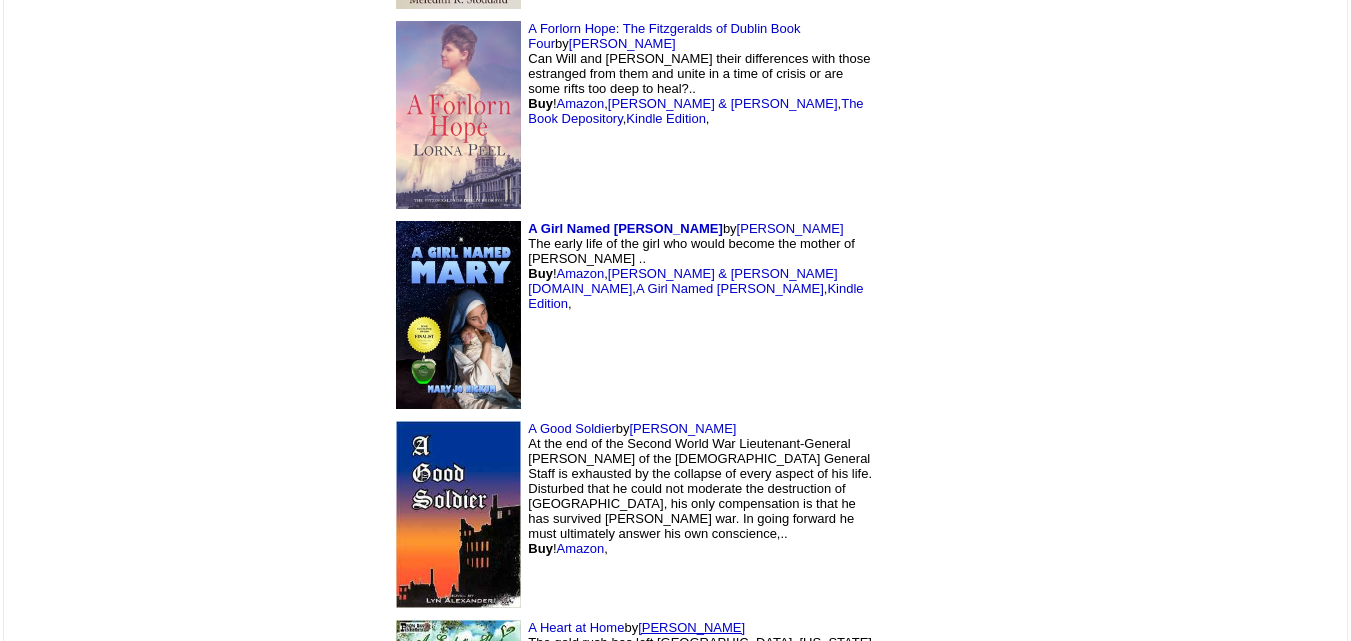 click on "[PERSON_NAME]" at bounding box center [691, 627] 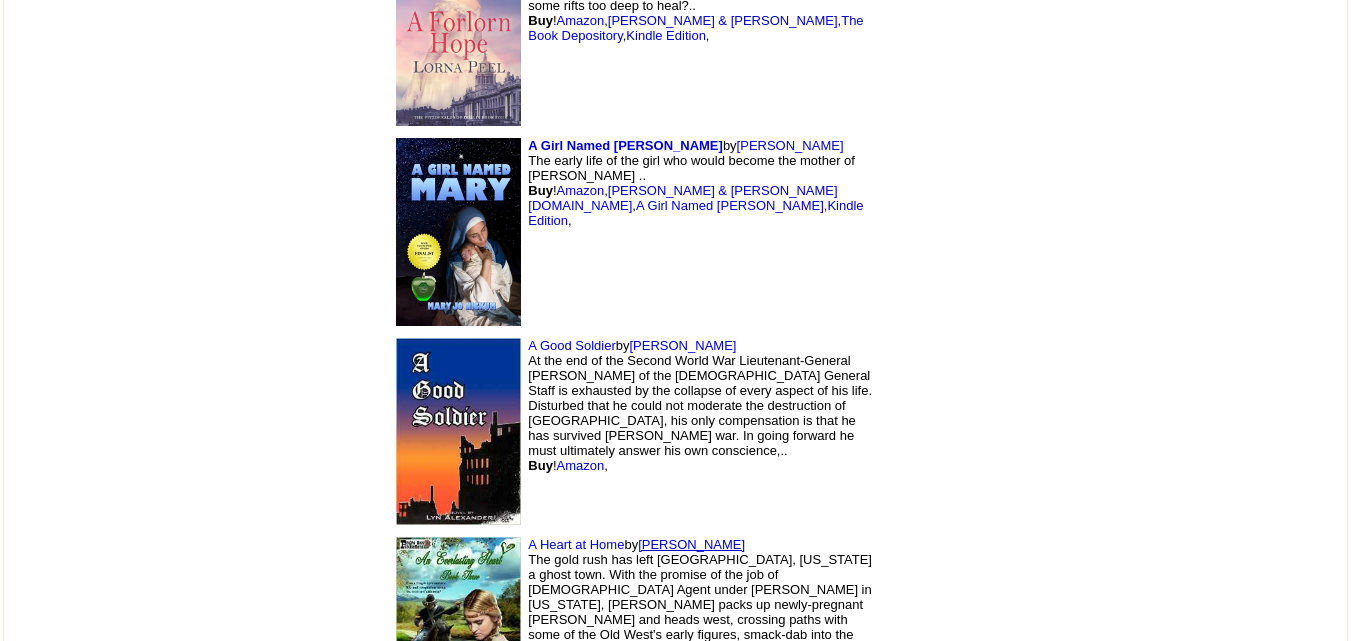 scroll, scrollTop: 8318, scrollLeft: 0, axis: vertical 